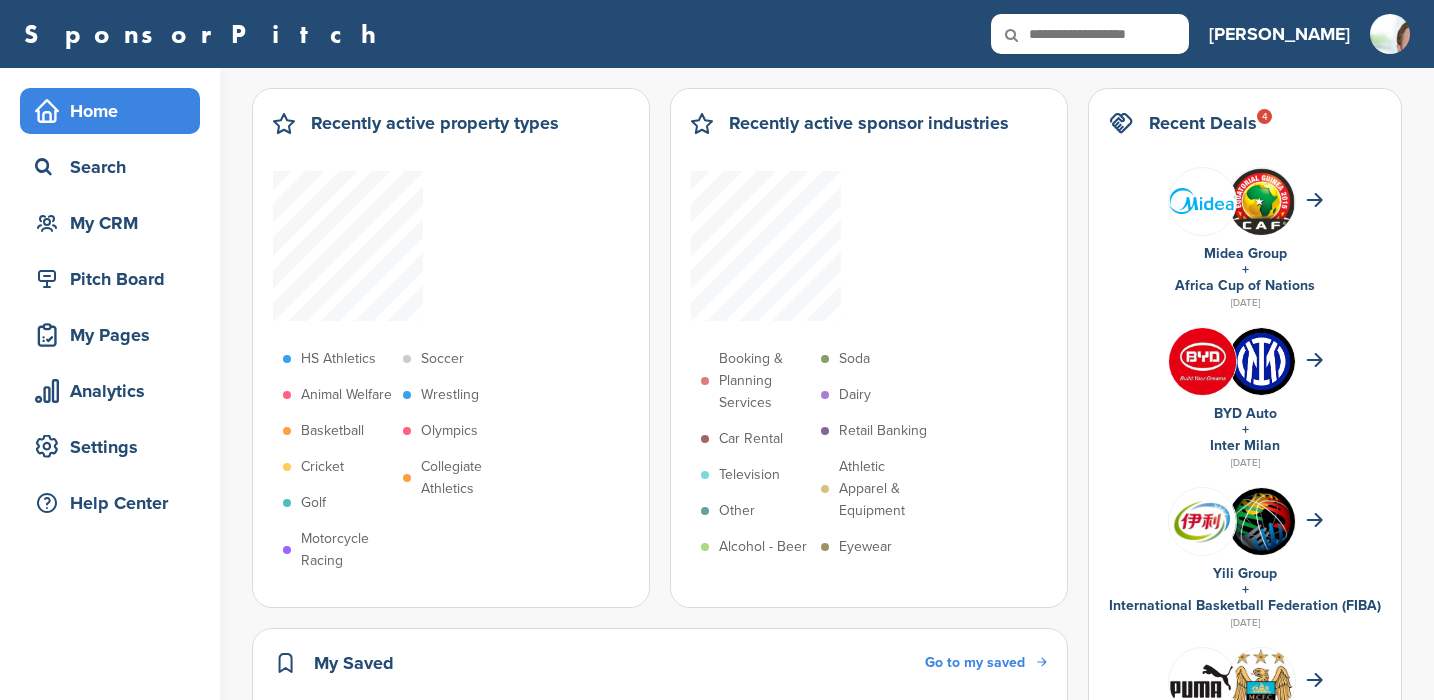 scroll, scrollTop: 0, scrollLeft: 0, axis: both 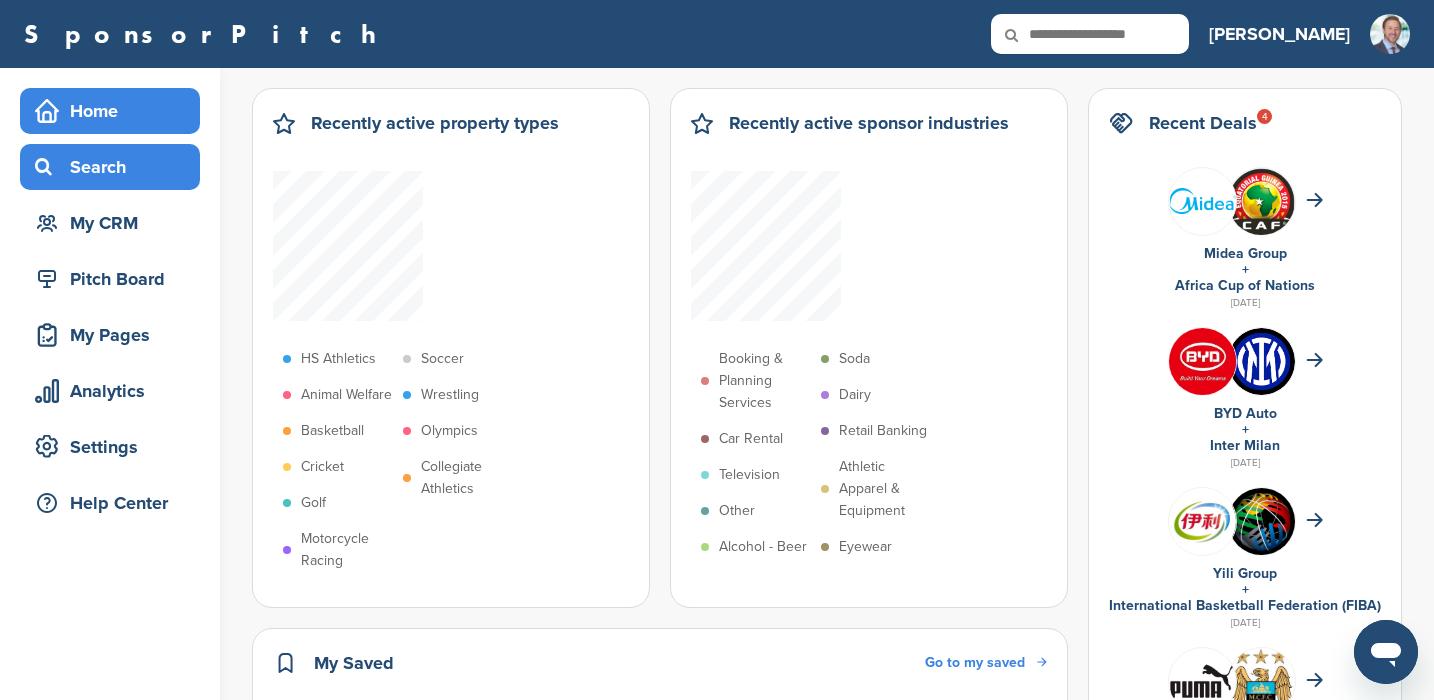 click on "Search" at bounding box center [115, 167] 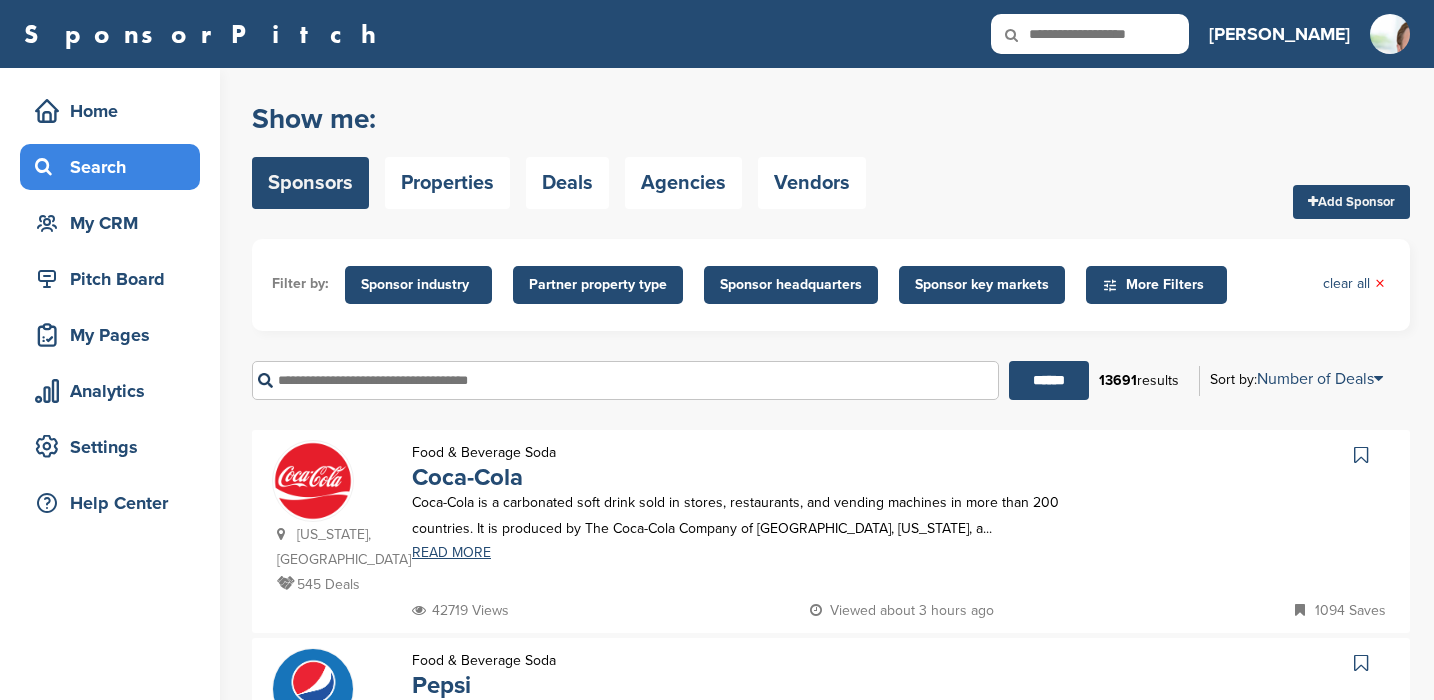 scroll, scrollTop: 0, scrollLeft: 0, axis: both 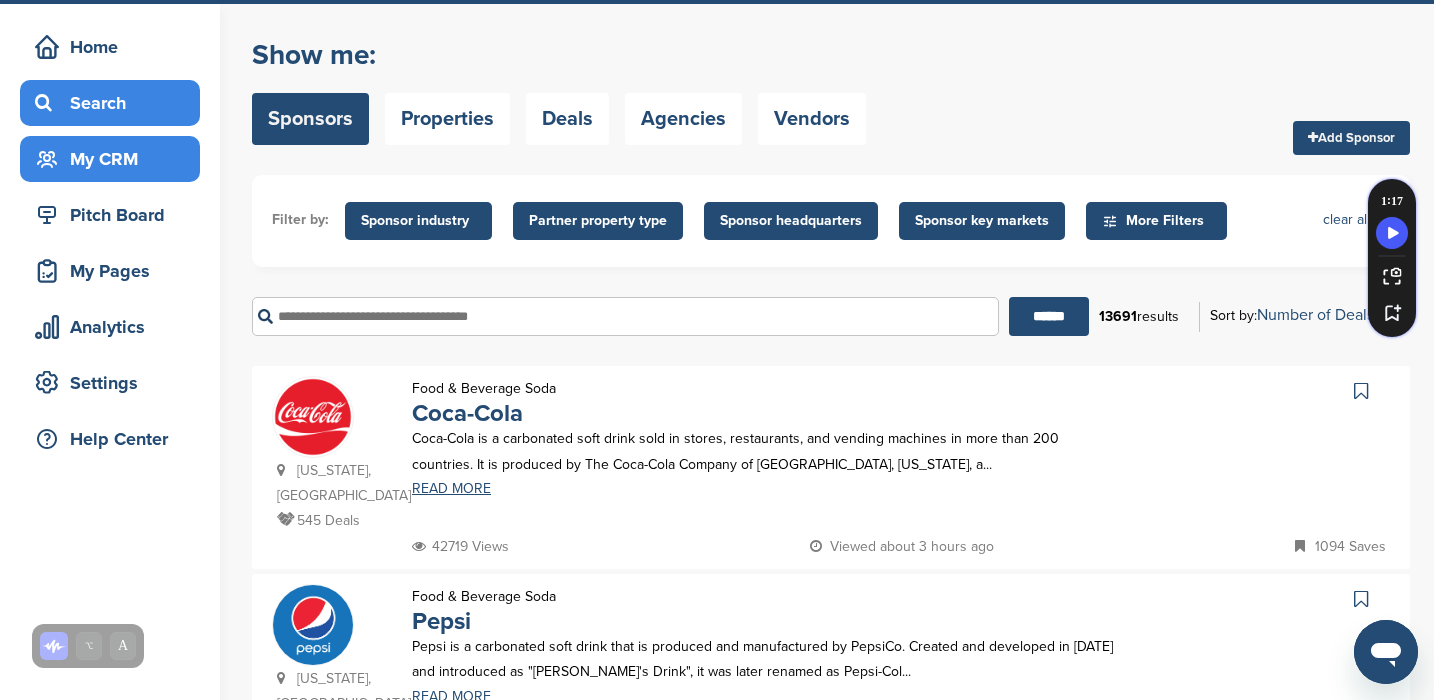 click on "My CRM" at bounding box center (115, 159) 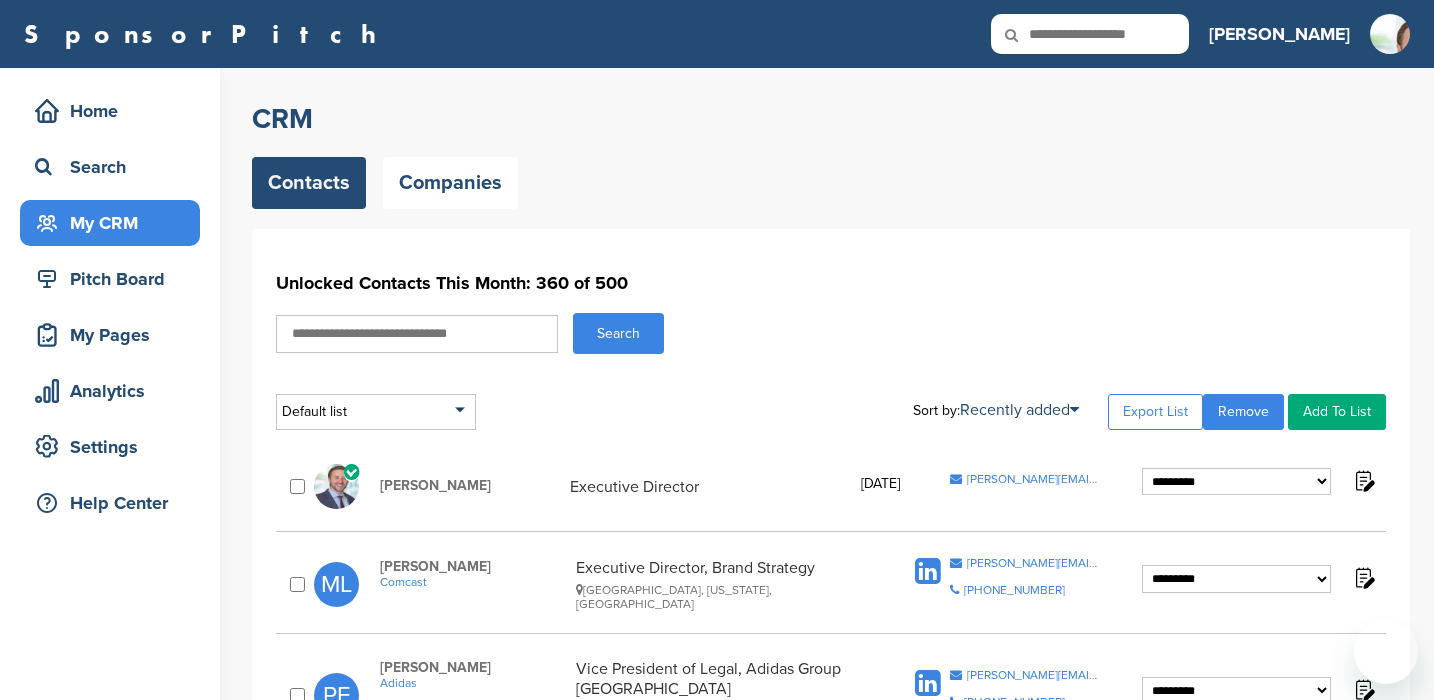 scroll, scrollTop: 0, scrollLeft: 0, axis: both 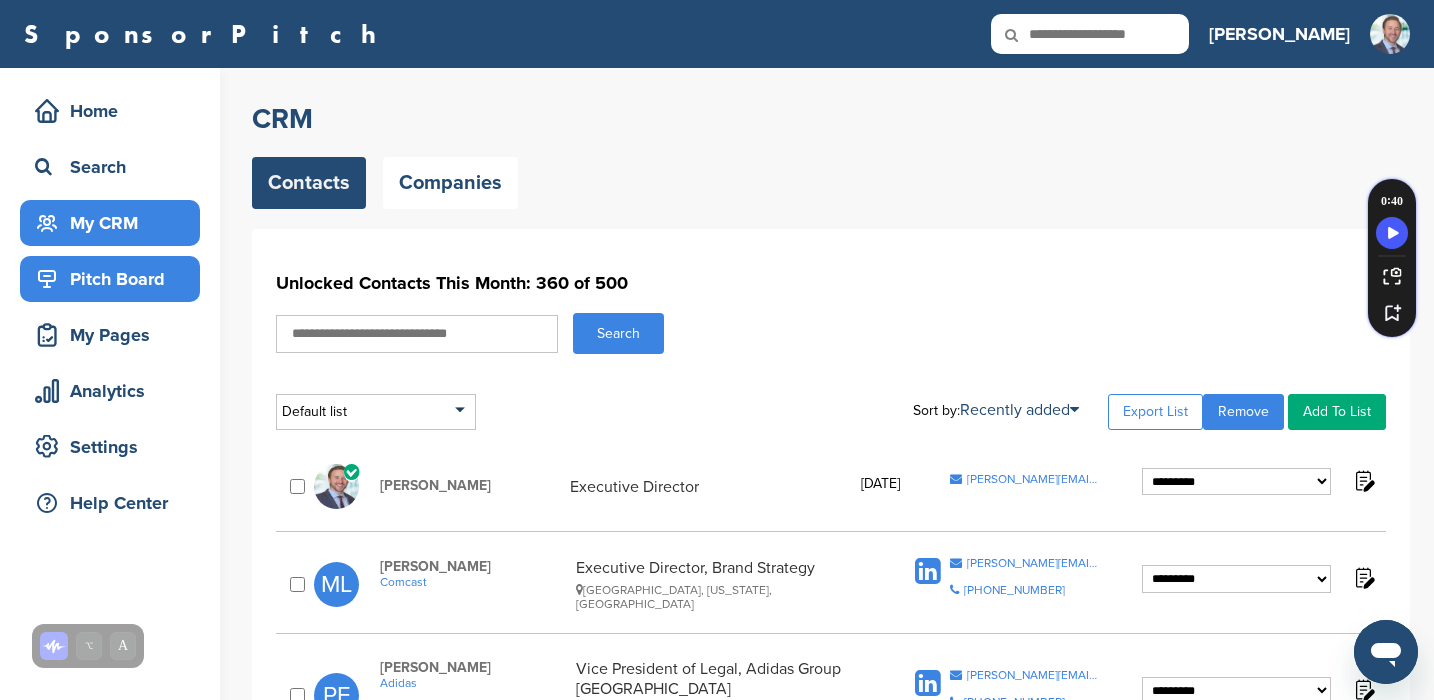 click on "Pitch Board" at bounding box center (115, 279) 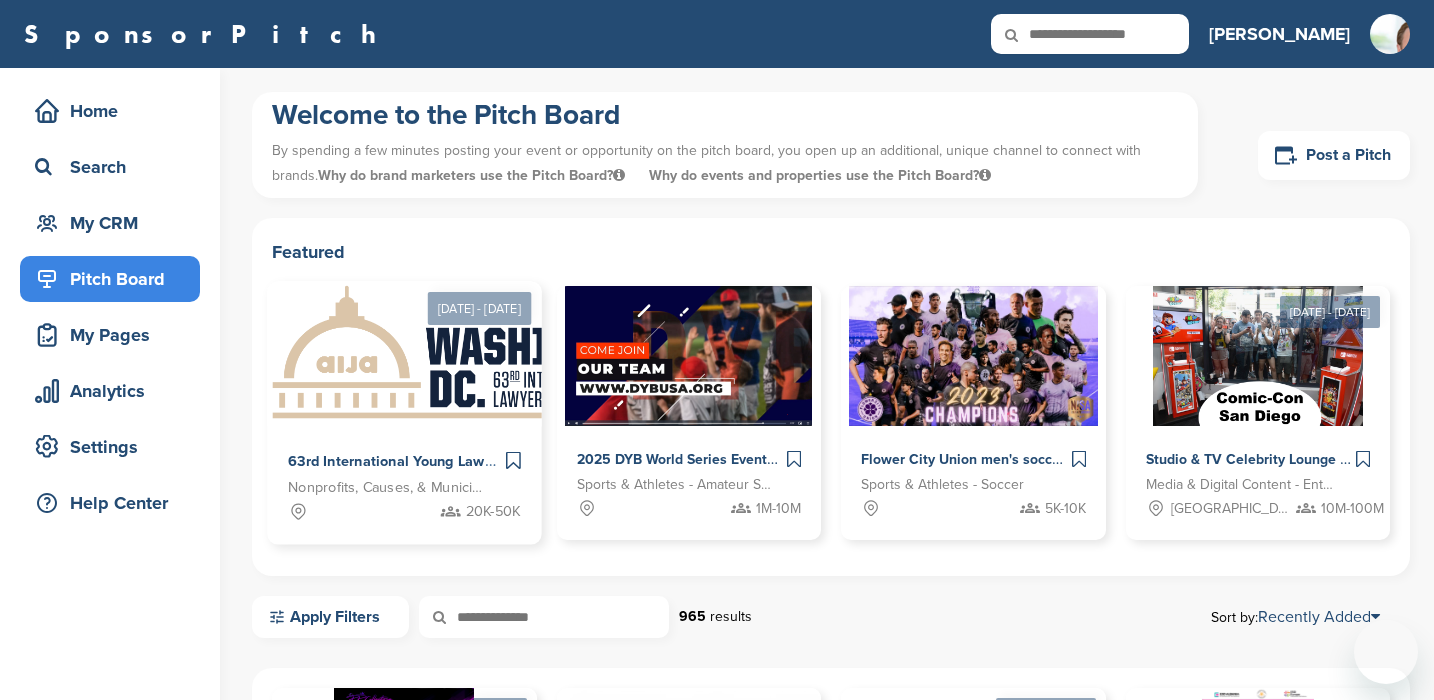 scroll, scrollTop: 0, scrollLeft: 0, axis: both 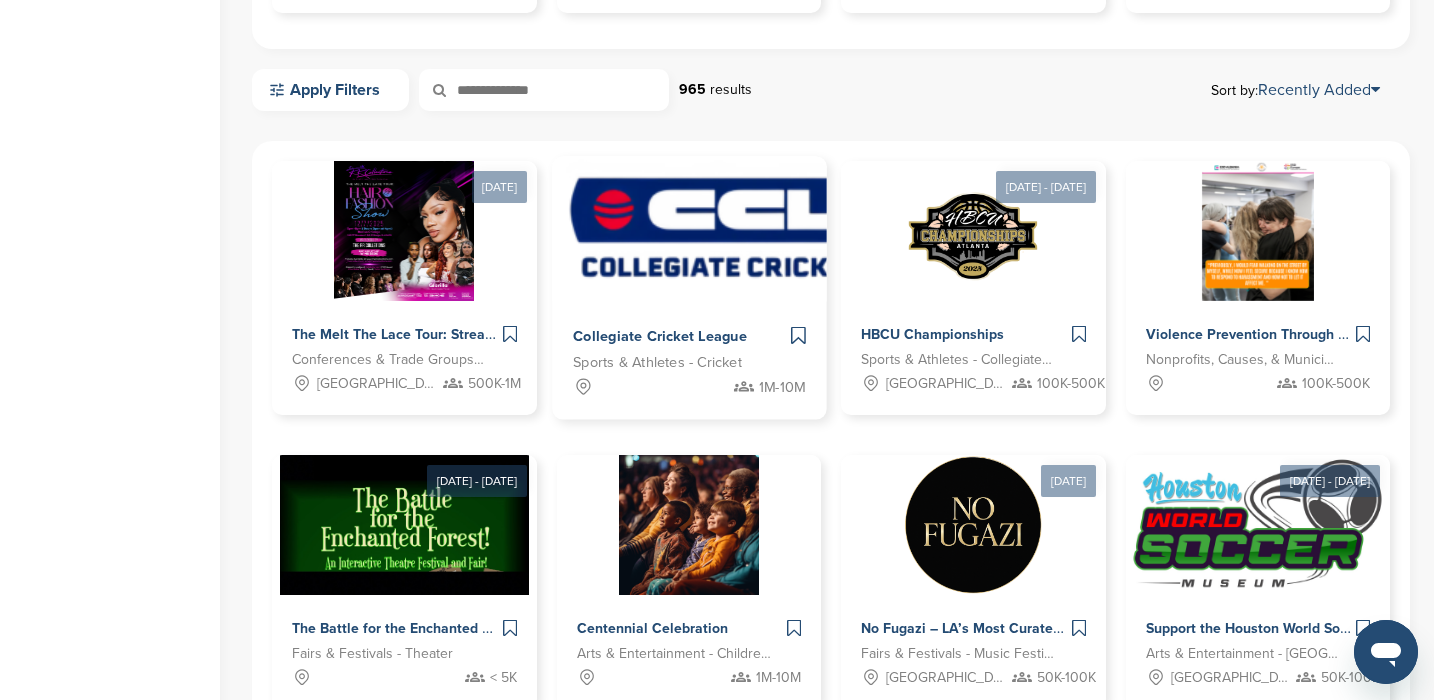 click at bounding box center [769, 229] 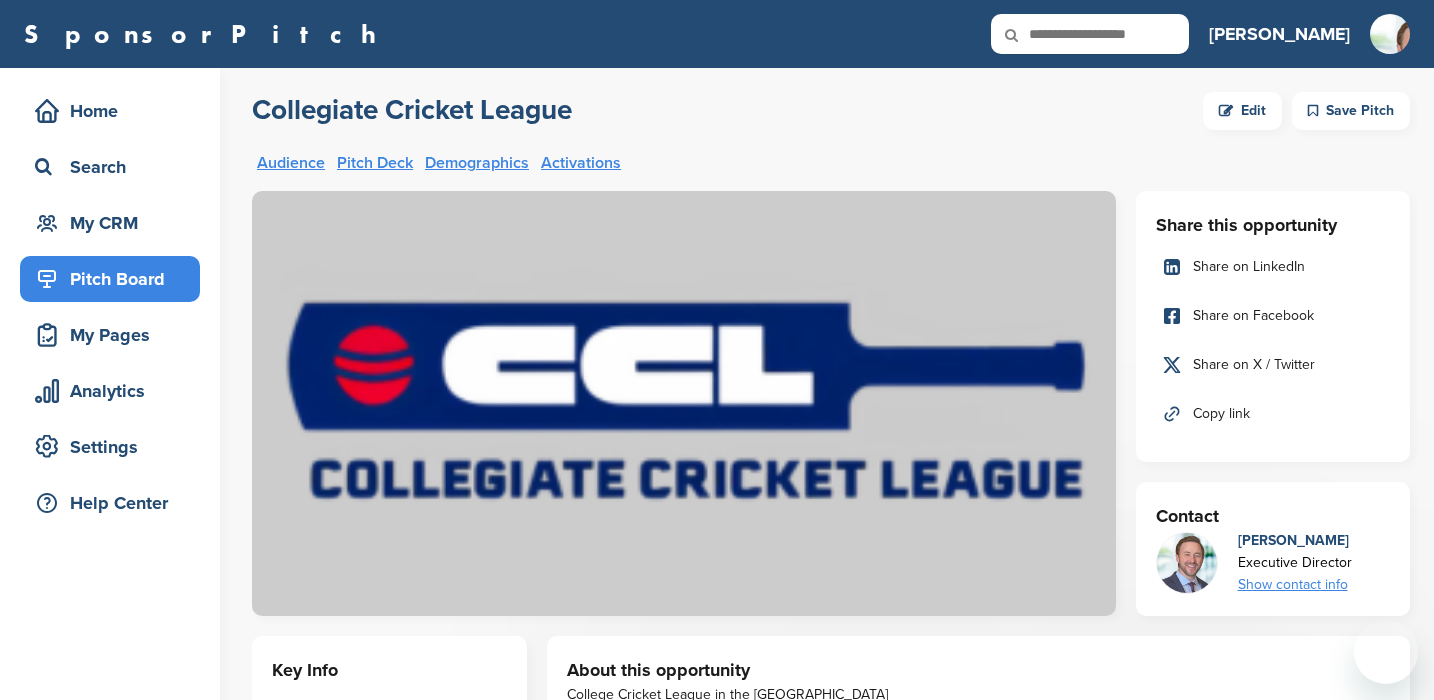 scroll, scrollTop: 0, scrollLeft: 0, axis: both 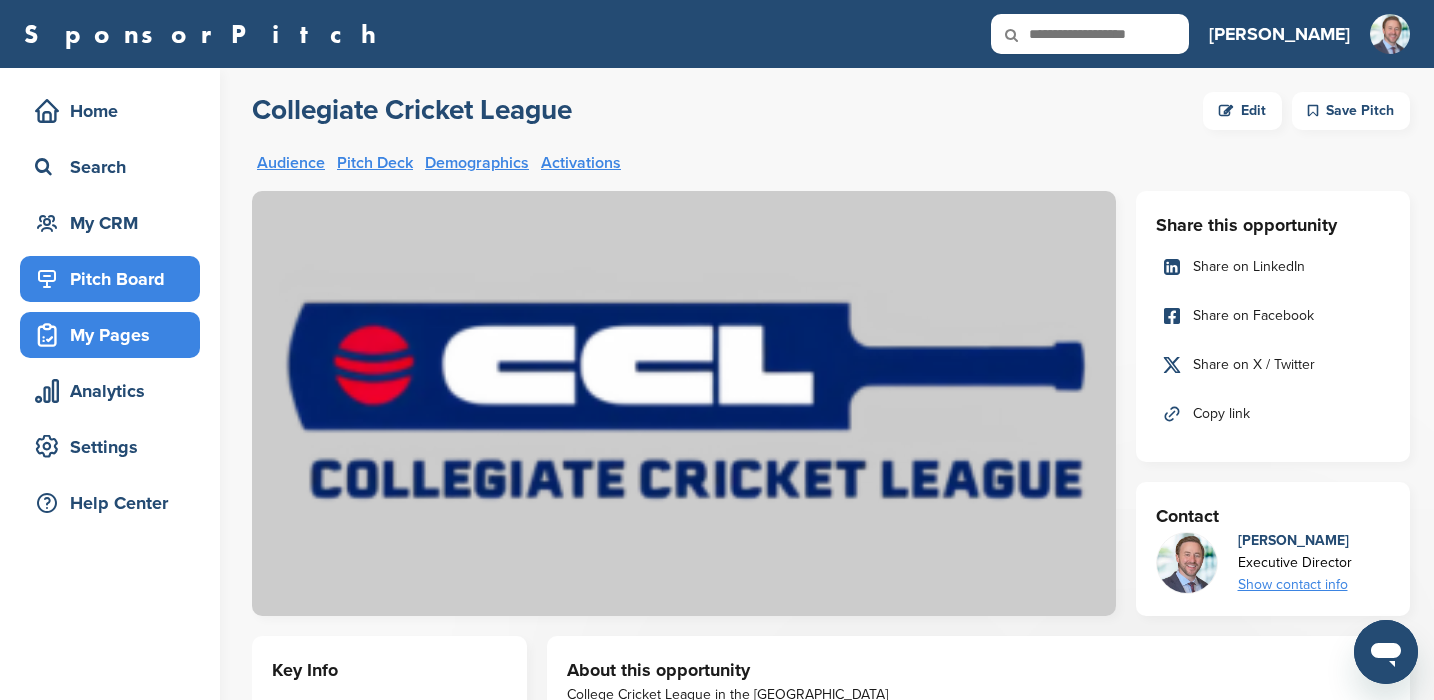 click on "My Pages" at bounding box center (115, 335) 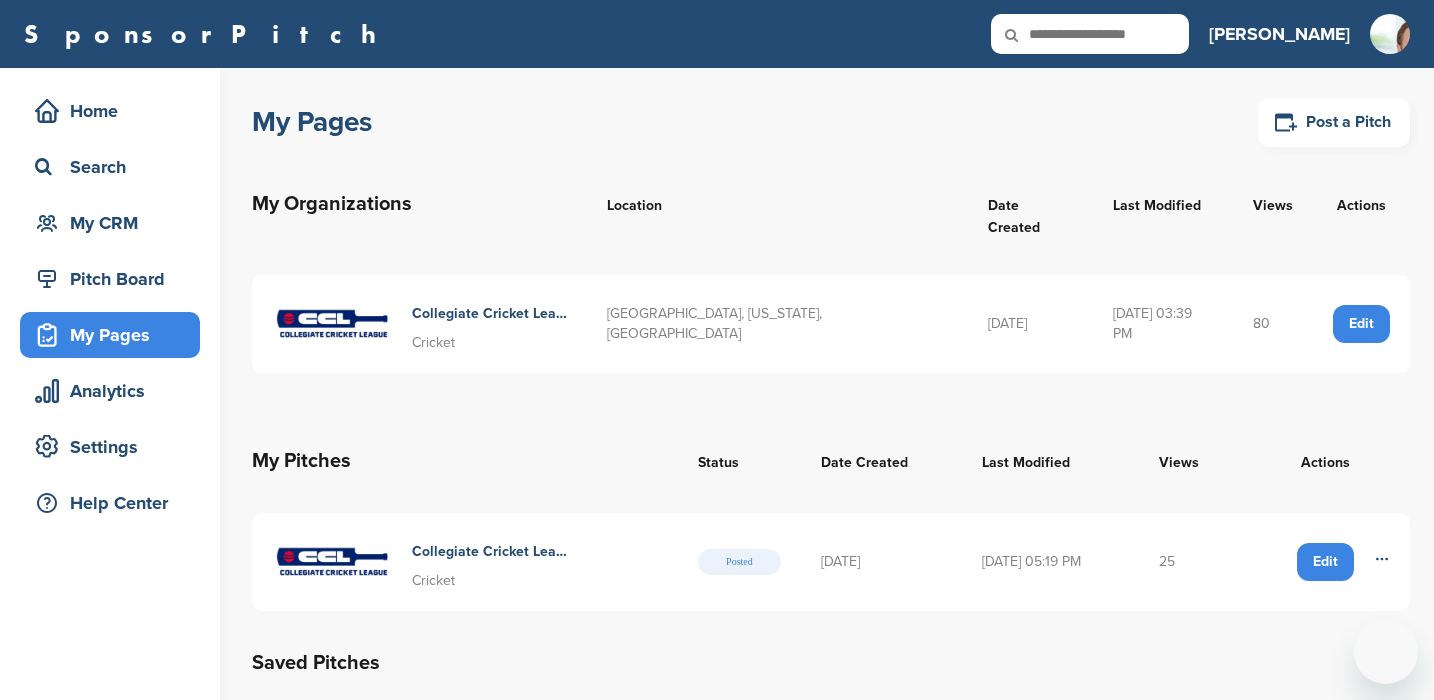 scroll, scrollTop: 0, scrollLeft: 0, axis: both 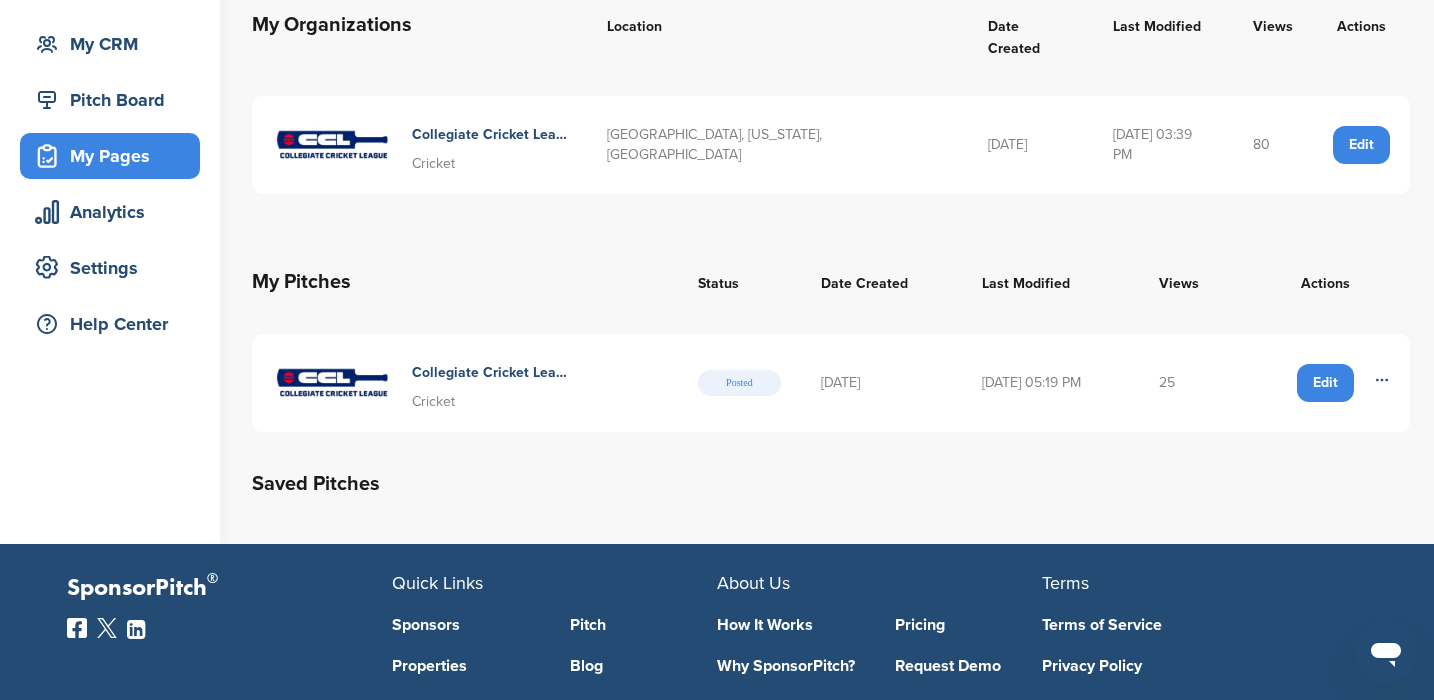 click on "Edit" at bounding box center (1325, 383) 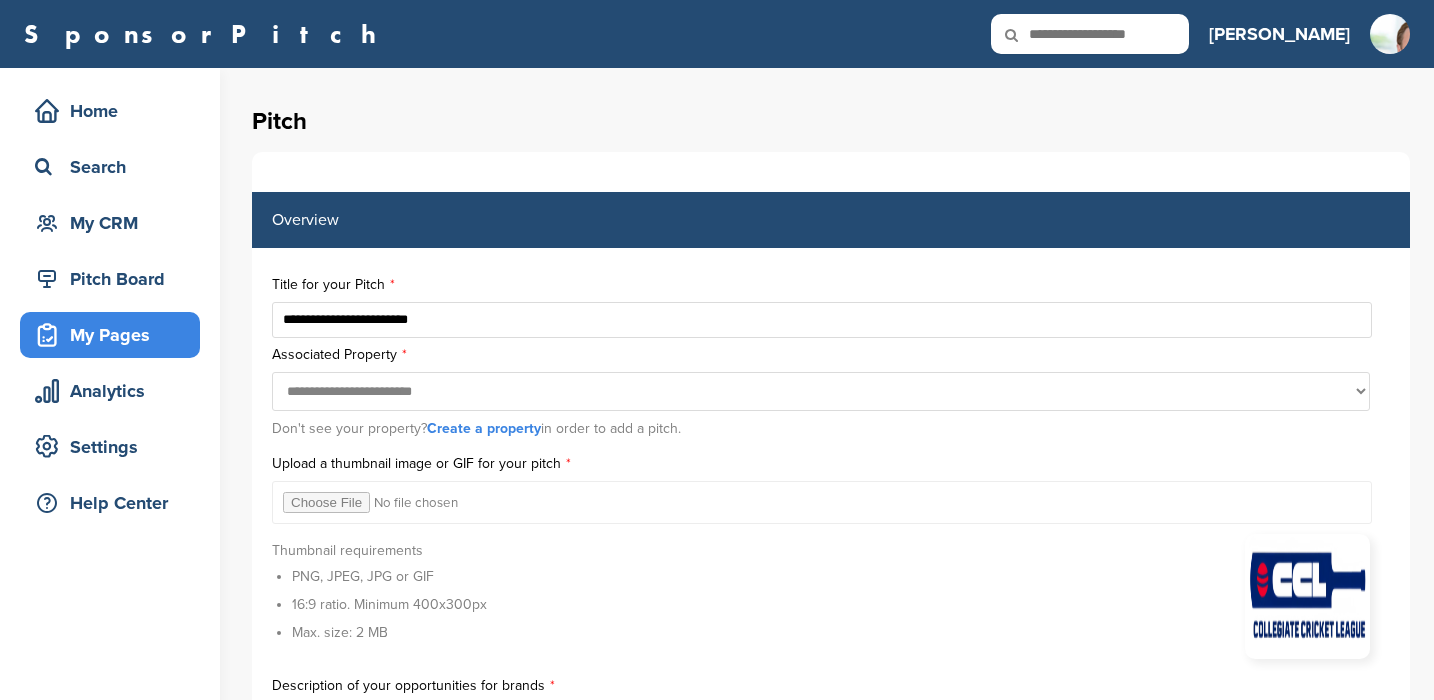 scroll, scrollTop: 0, scrollLeft: 0, axis: both 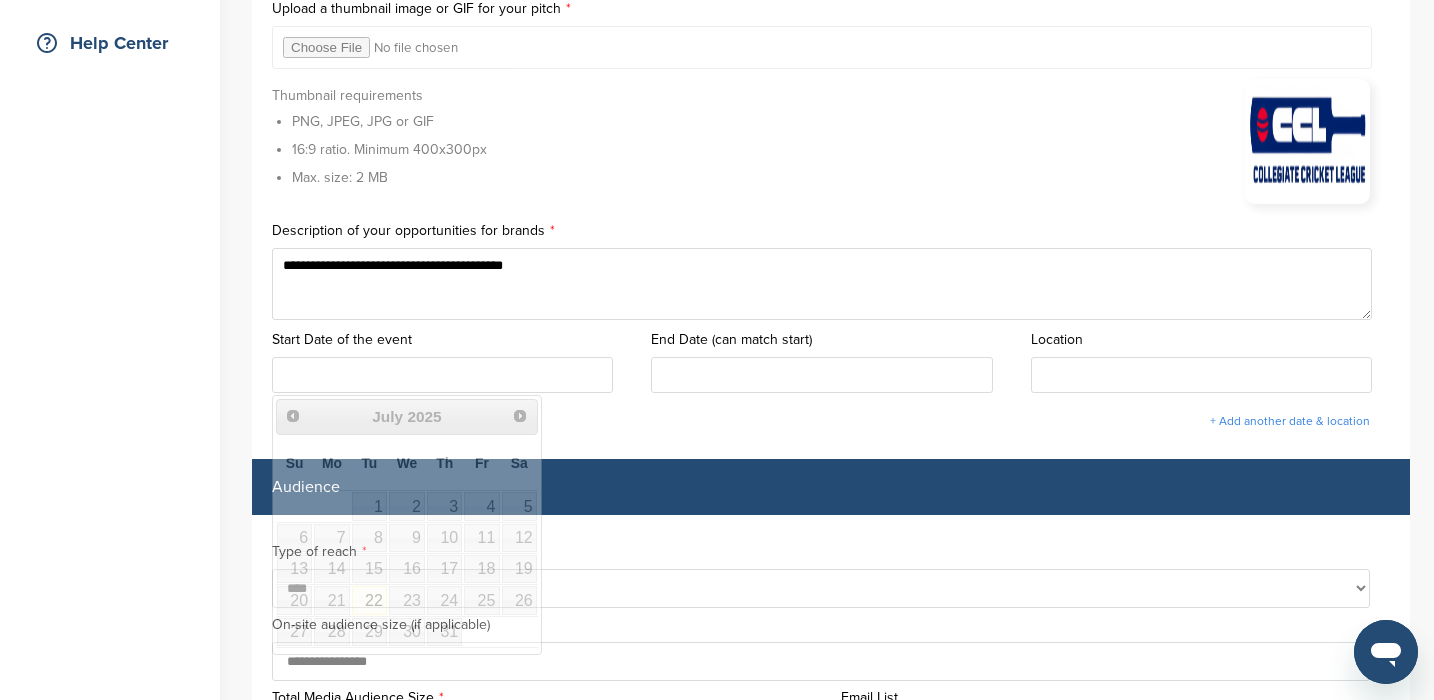 click at bounding box center (442, 375) 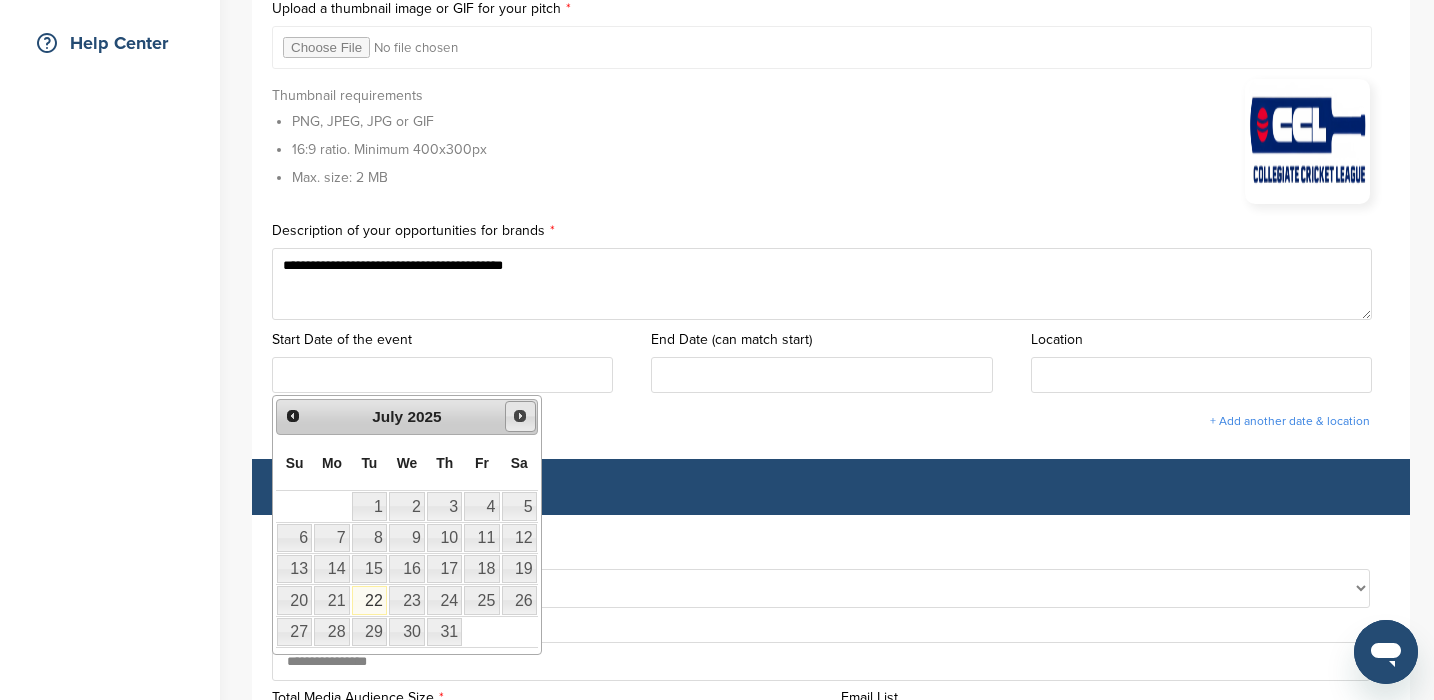 click on "Next" at bounding box center [520, 416] 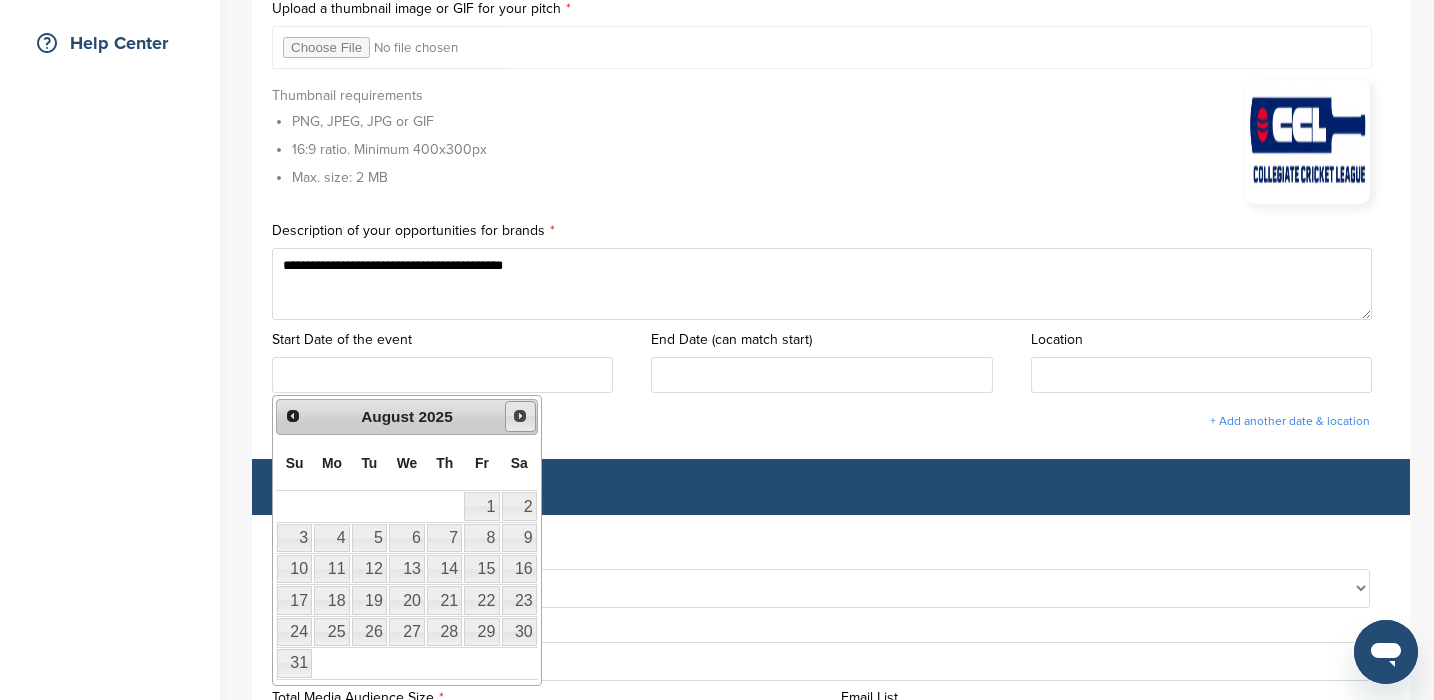 click on "Next" at bounding box center [520, 416] 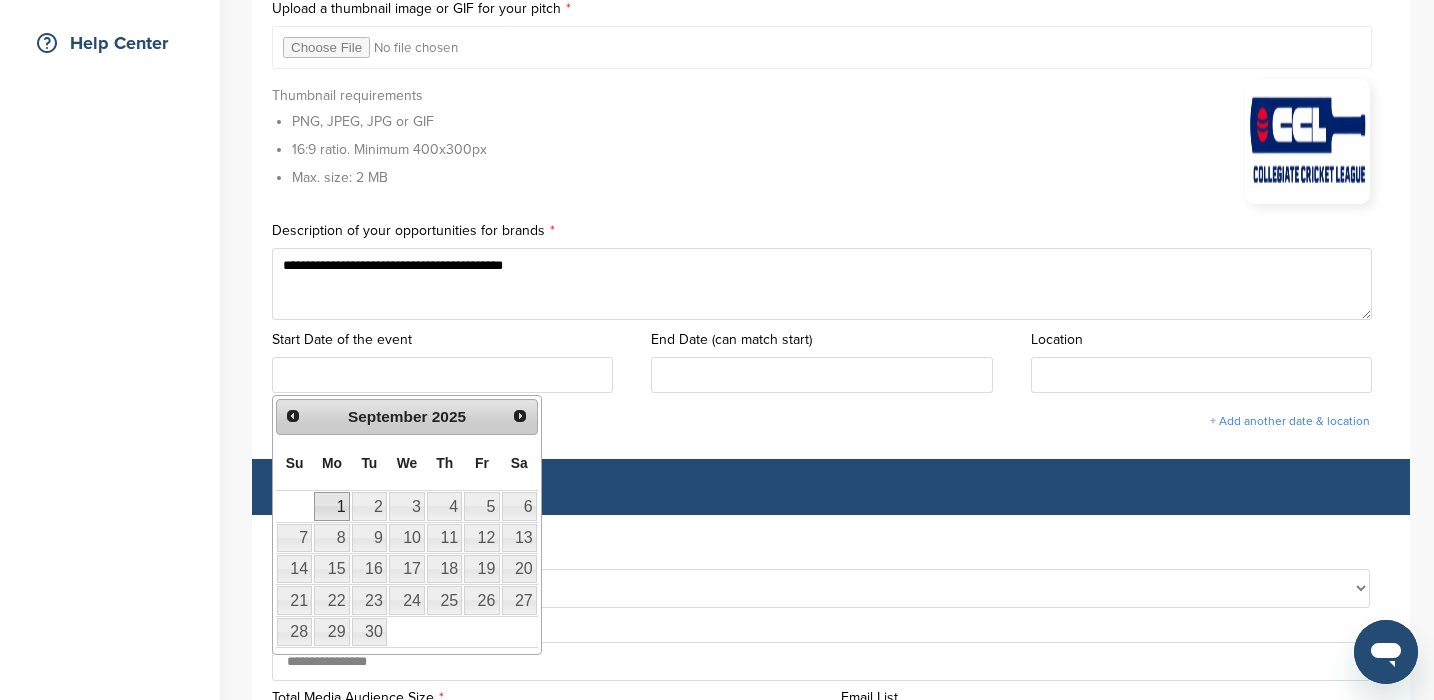 click on "1" at bounding box center (331, 506) 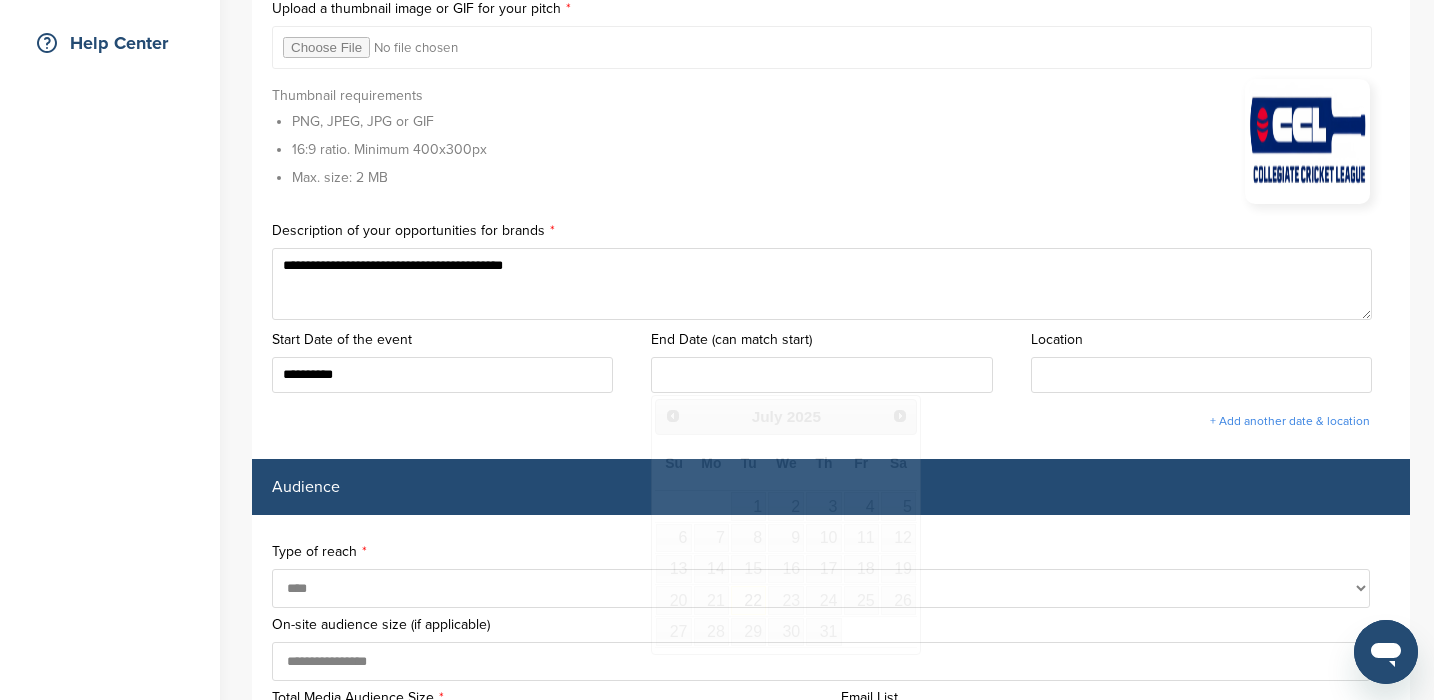 click at bounding box center [821, 375] 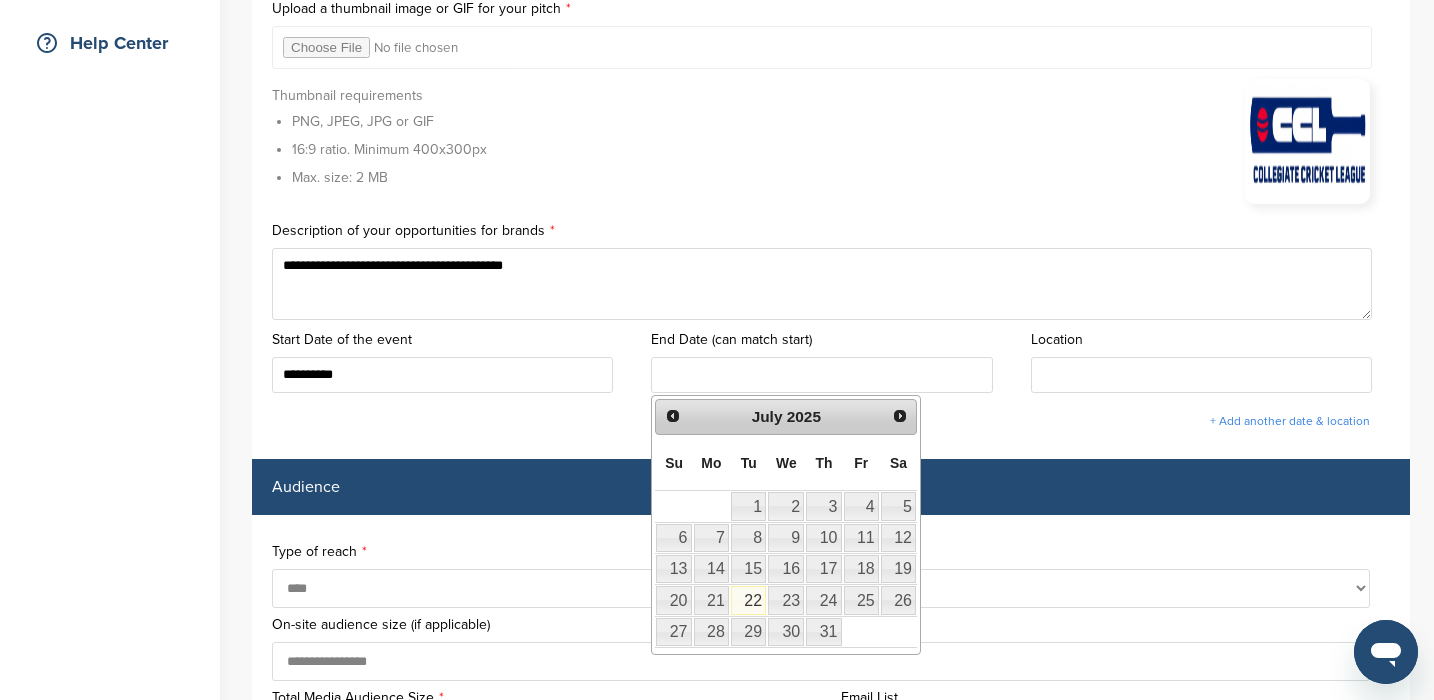 type on "**********" 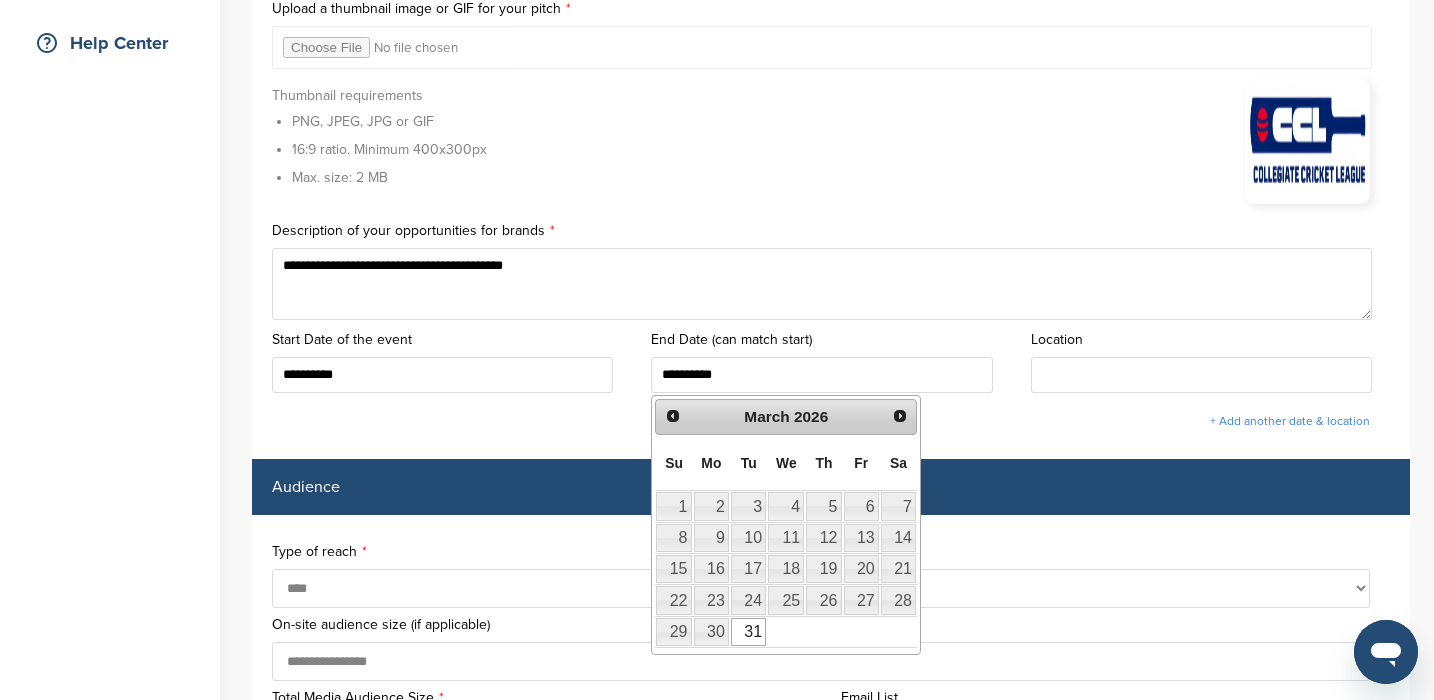 click on "Audience" at bounding box center (831, 487) 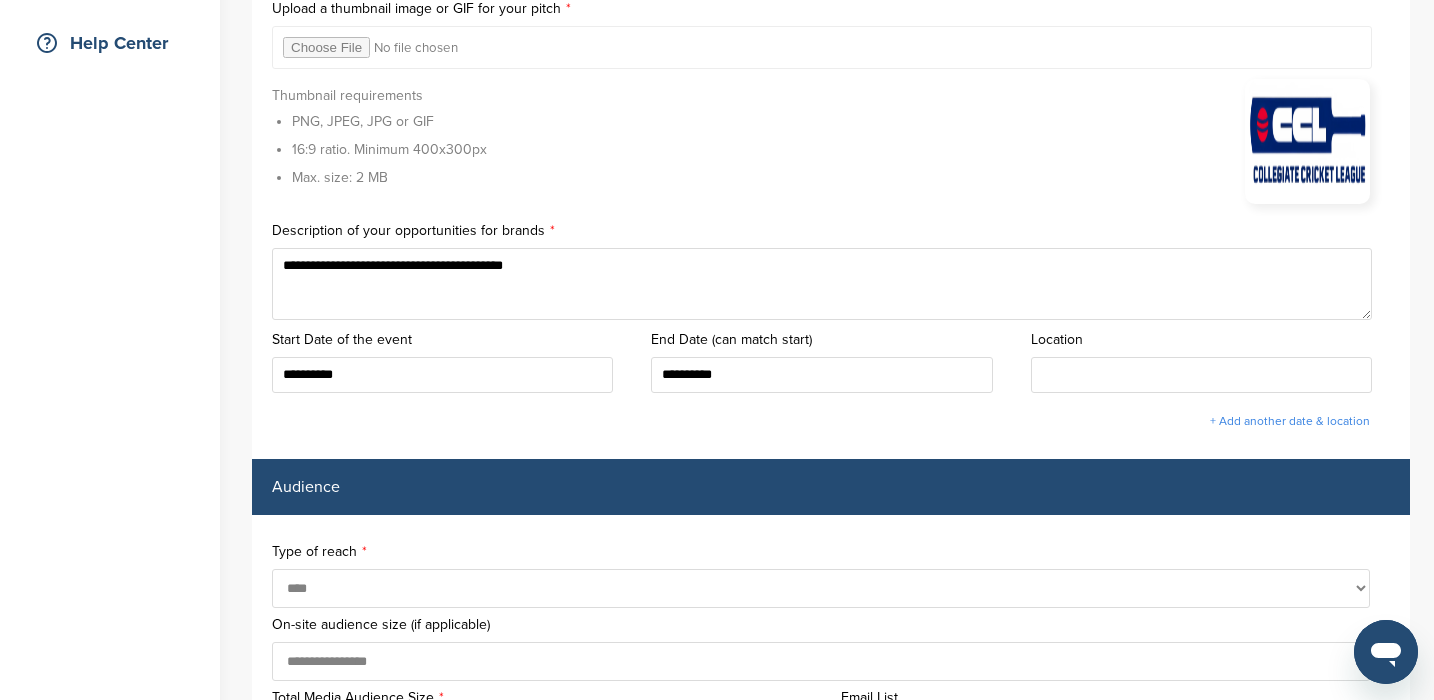 click on "**********" at bounding box center (831, 3192) 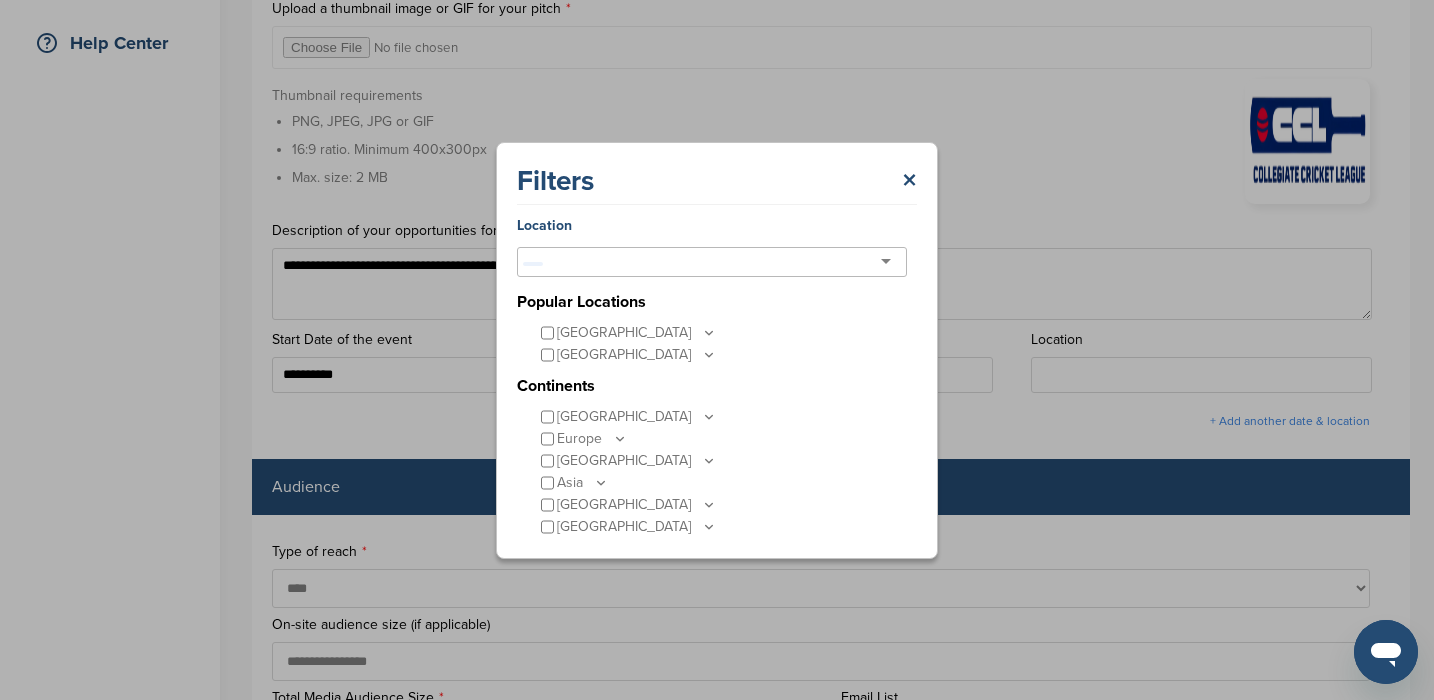 click on "Filters
×
Location
Popular Locations
United States
Midwest
Illinois
Indiana
Iowa
Kansas
Minnesota
Missouri
Nebraska
North Dakota
Ohio
South Dakota
Wisconsin
Northeast
Connecticut
Maine
Massachusetts
New Hampshire
New Jersey
New York
Pennsylvania
Rhode Island
Vermont
South
Alabama
Arkansas
Delaware
Florida
Georgia
Kentucky
Louisiana
Maryland
Mississippi
North Carolina
Oklahoma
South Carolina
Tennessee
Texas
Virginia
West Virginia" at bounding box center [717, 350] 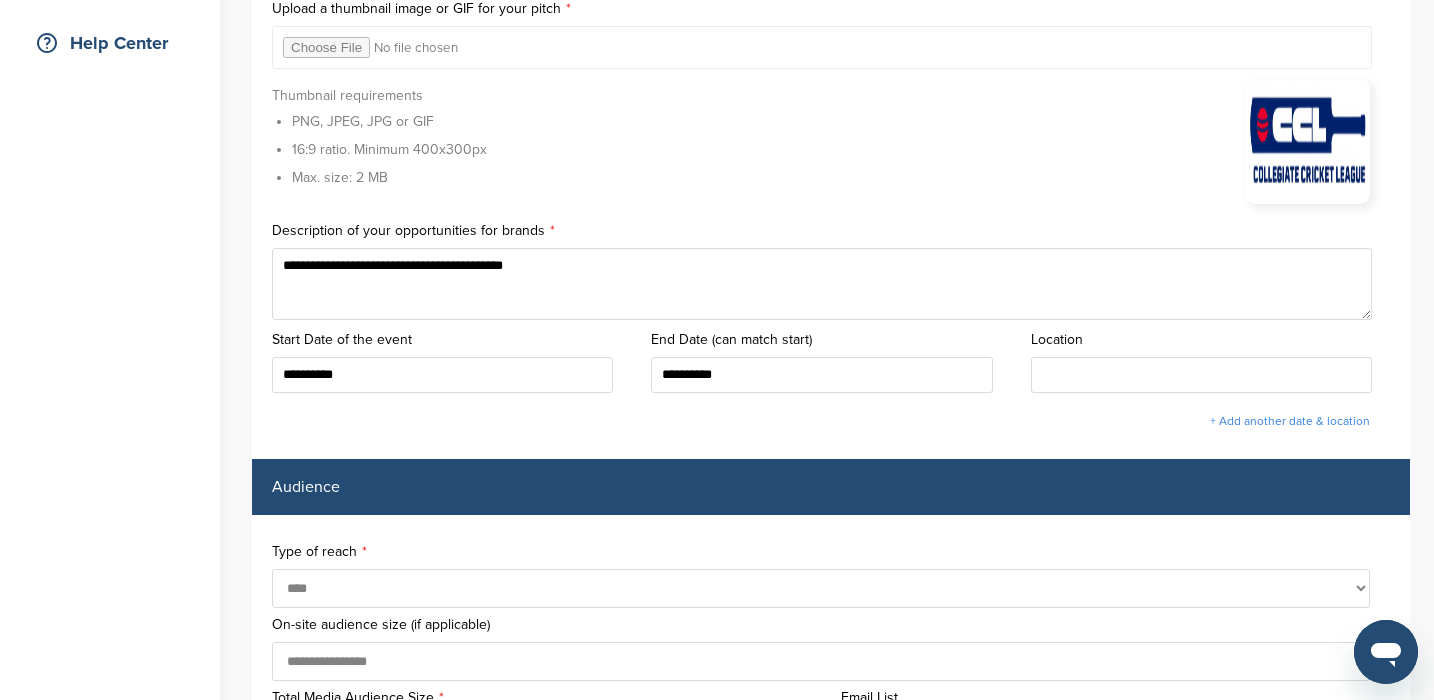 click on "+ Add another date & location" at bounding box center [1290, 421] 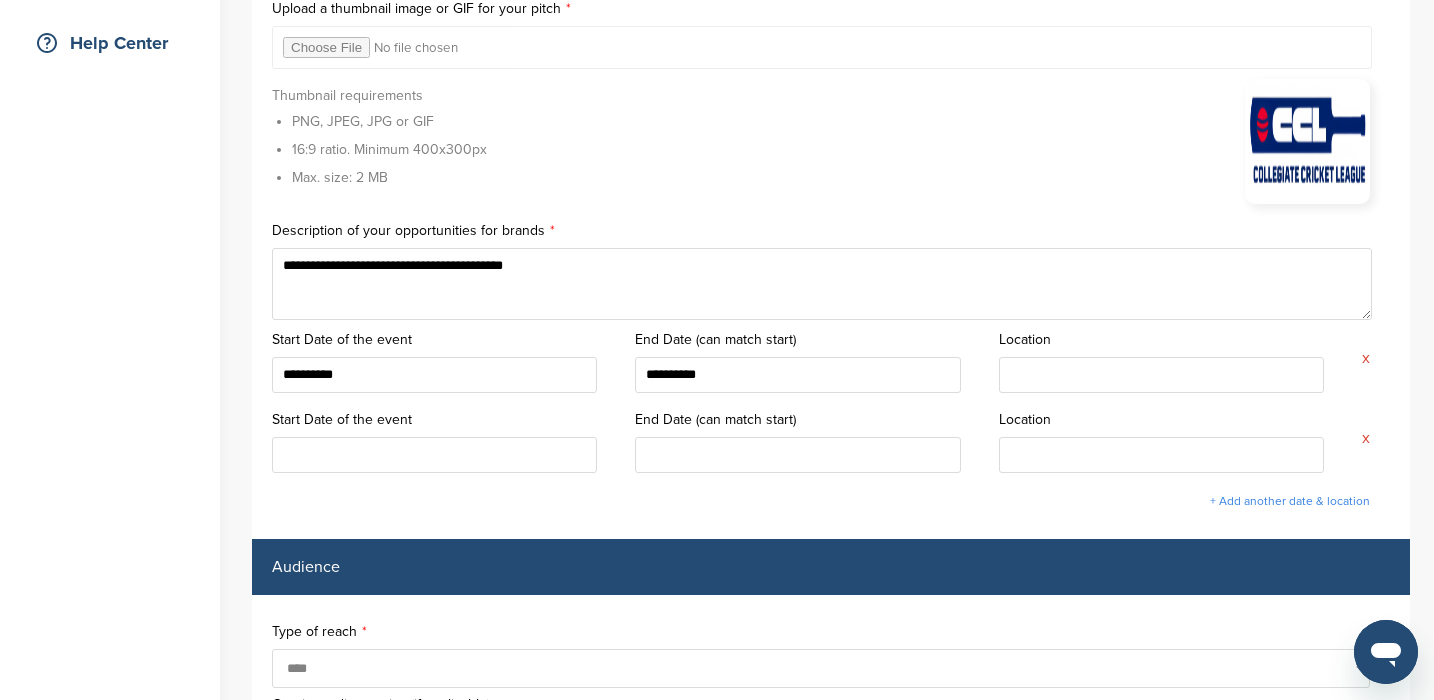 click on "+ Add another date & location" at bounding box center [1290, 501] 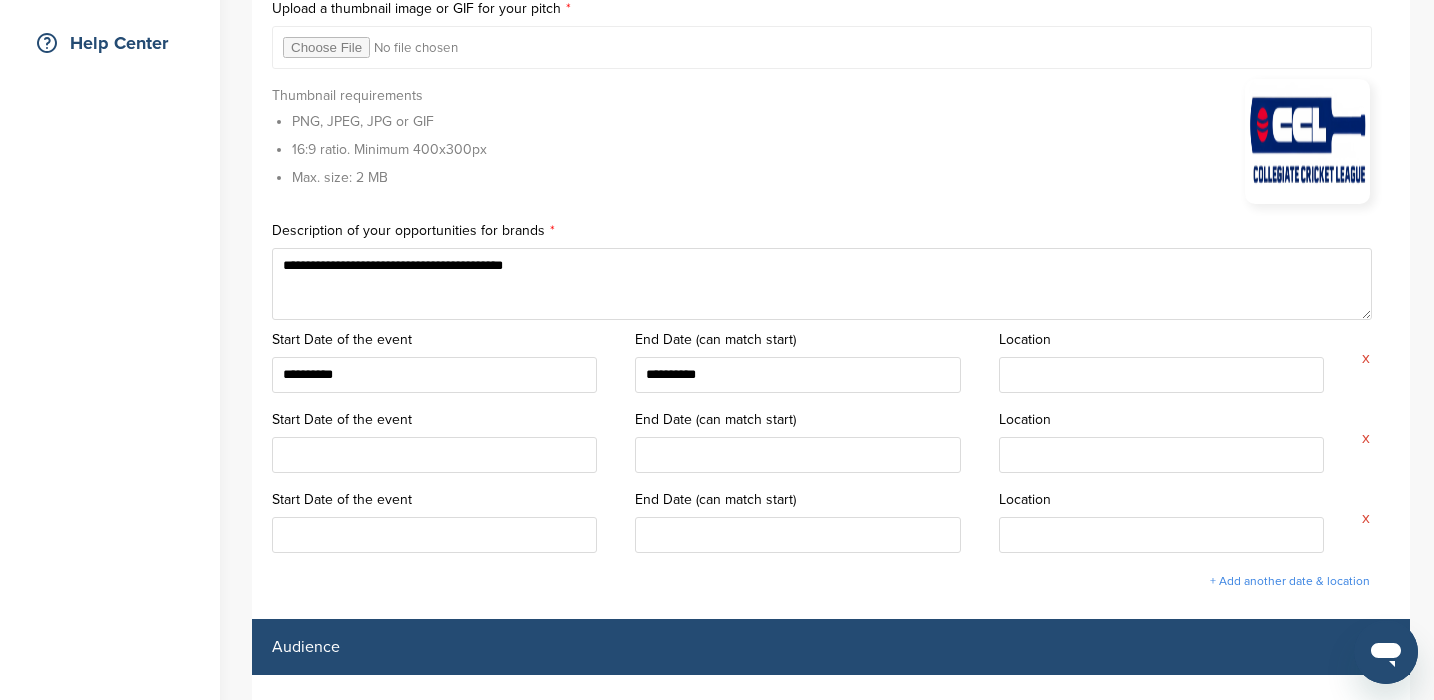 click on "+ Add another date & location" at bounding box center [1290, 581] 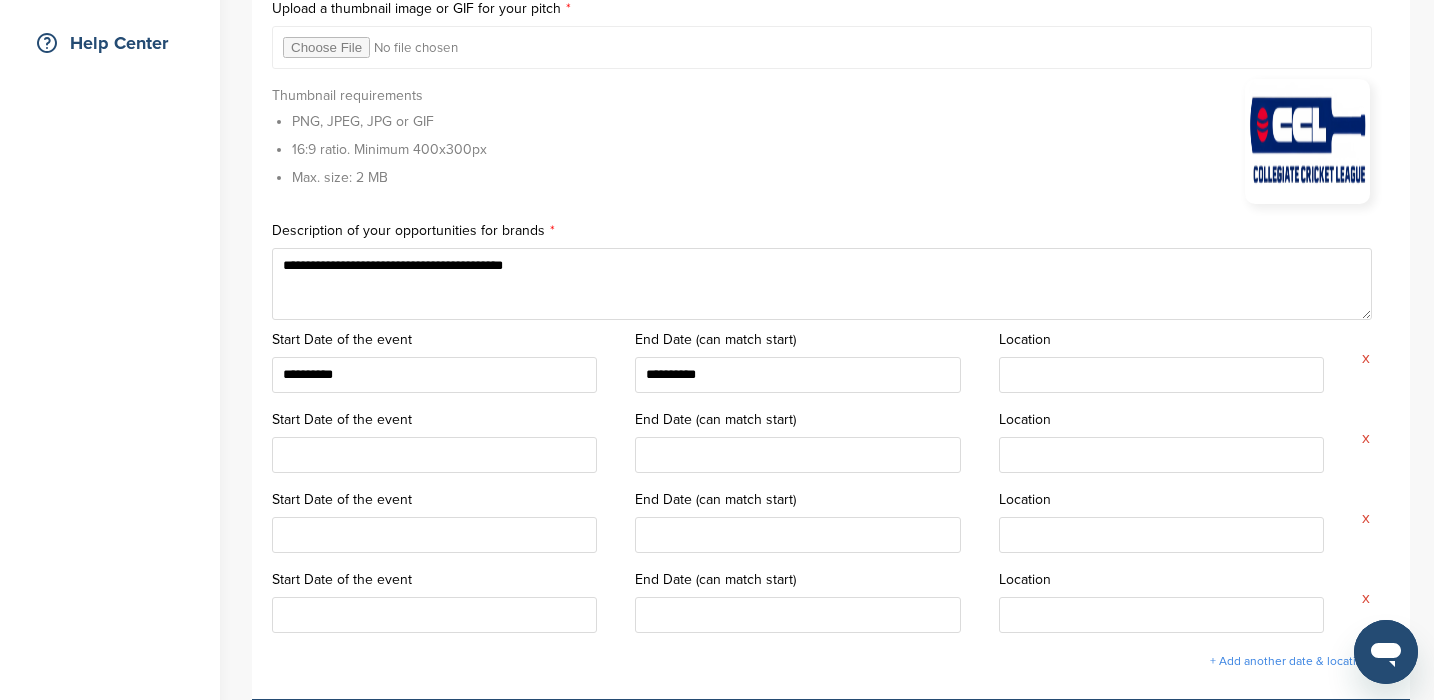click on "**********" at bounding box center (831, 3312) 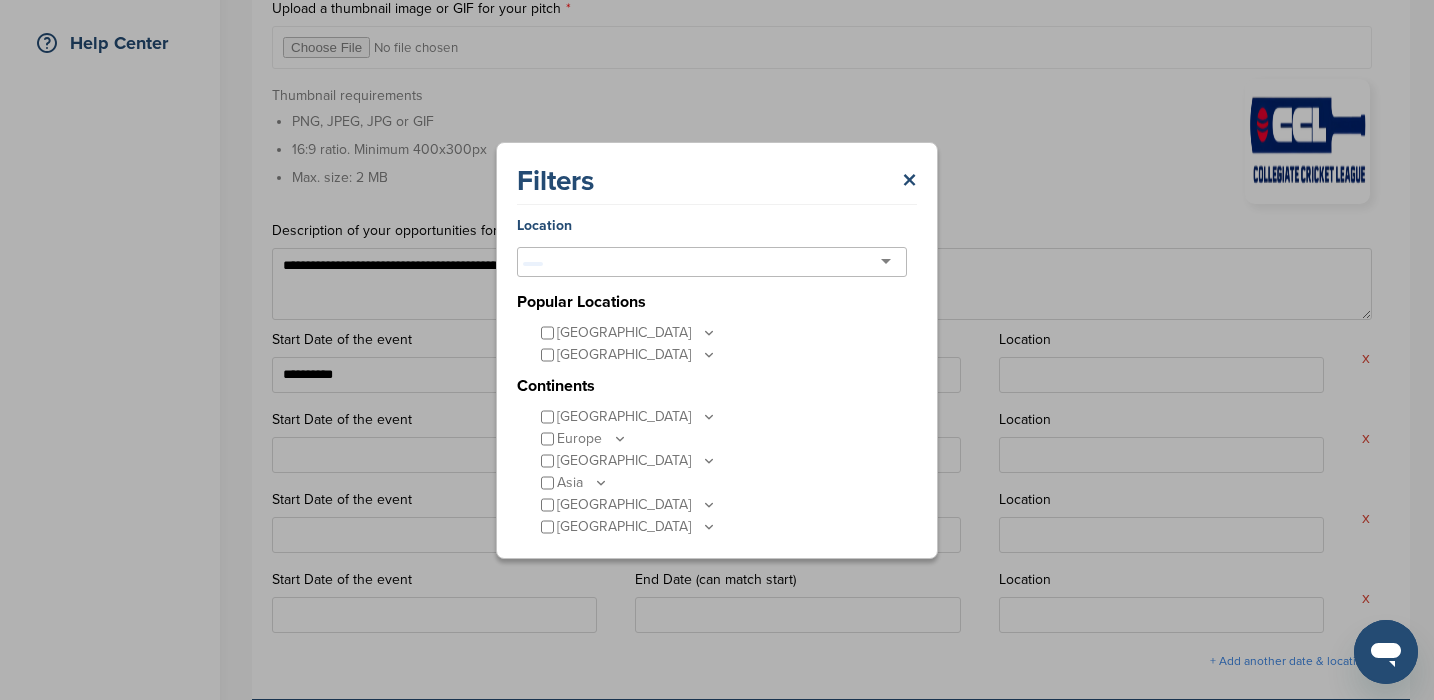 type on "***" 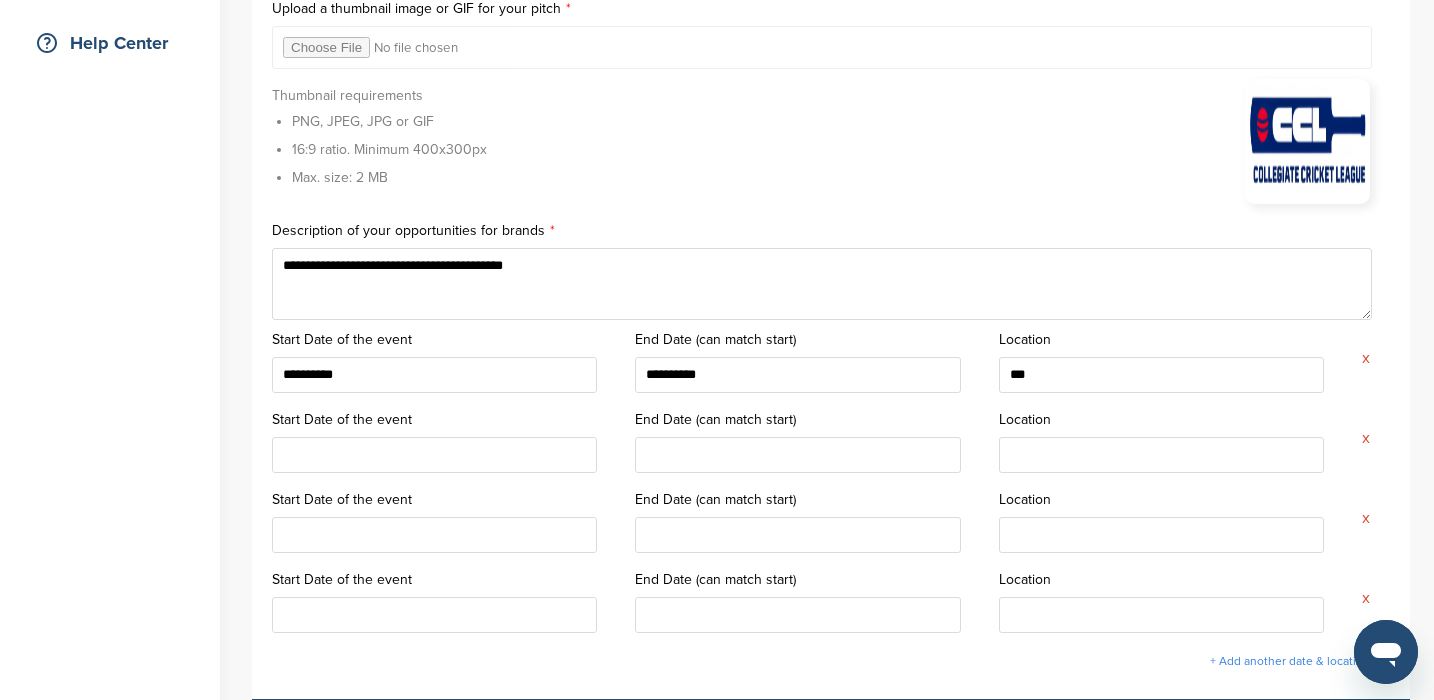click on "x" at bounding box center (1366, 438) 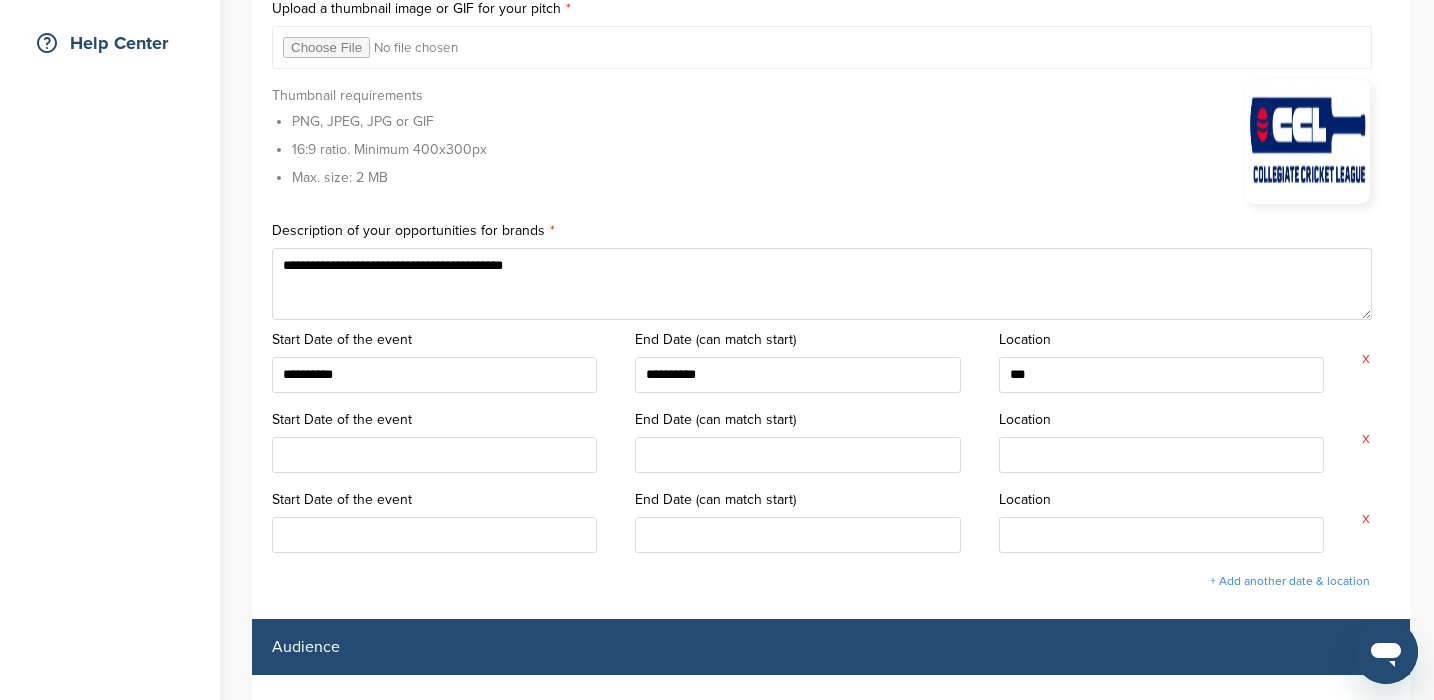 click on "x" at bounding box center (1366, 438) 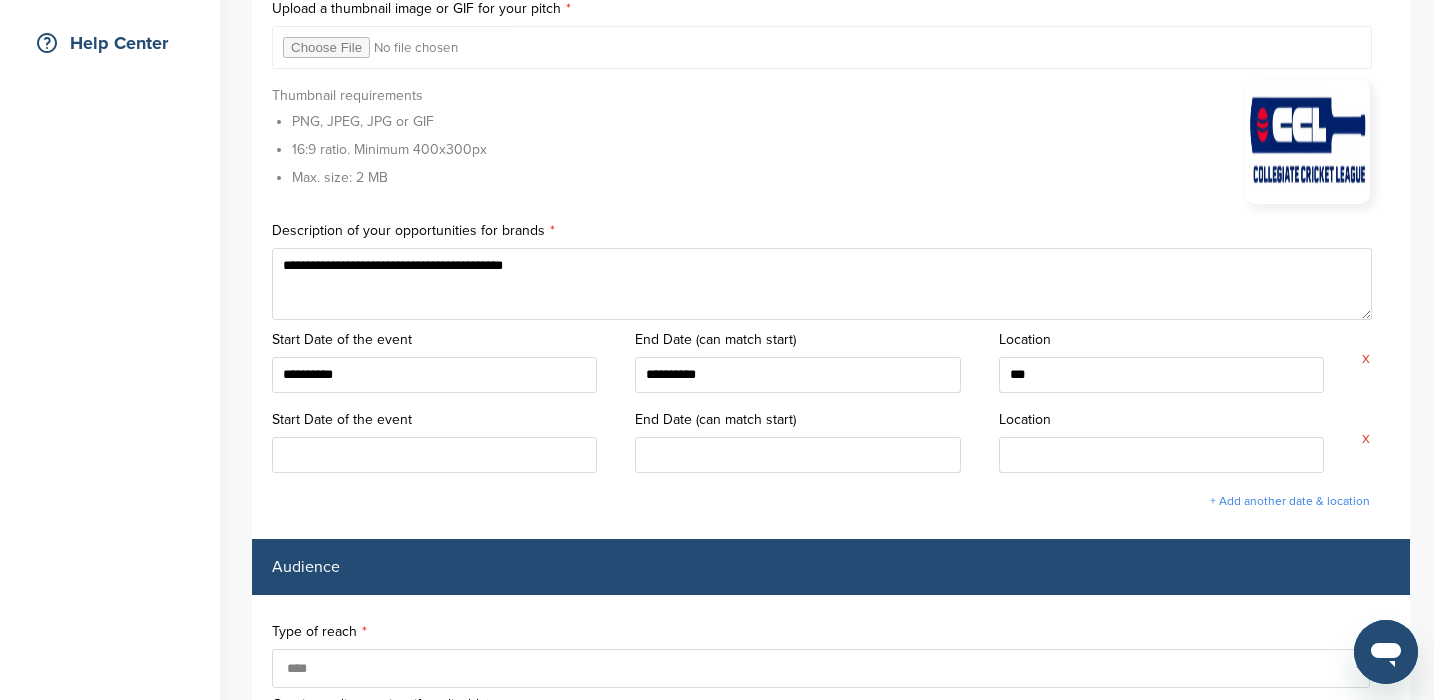 click on "x" at bounding box center (1366, 438) 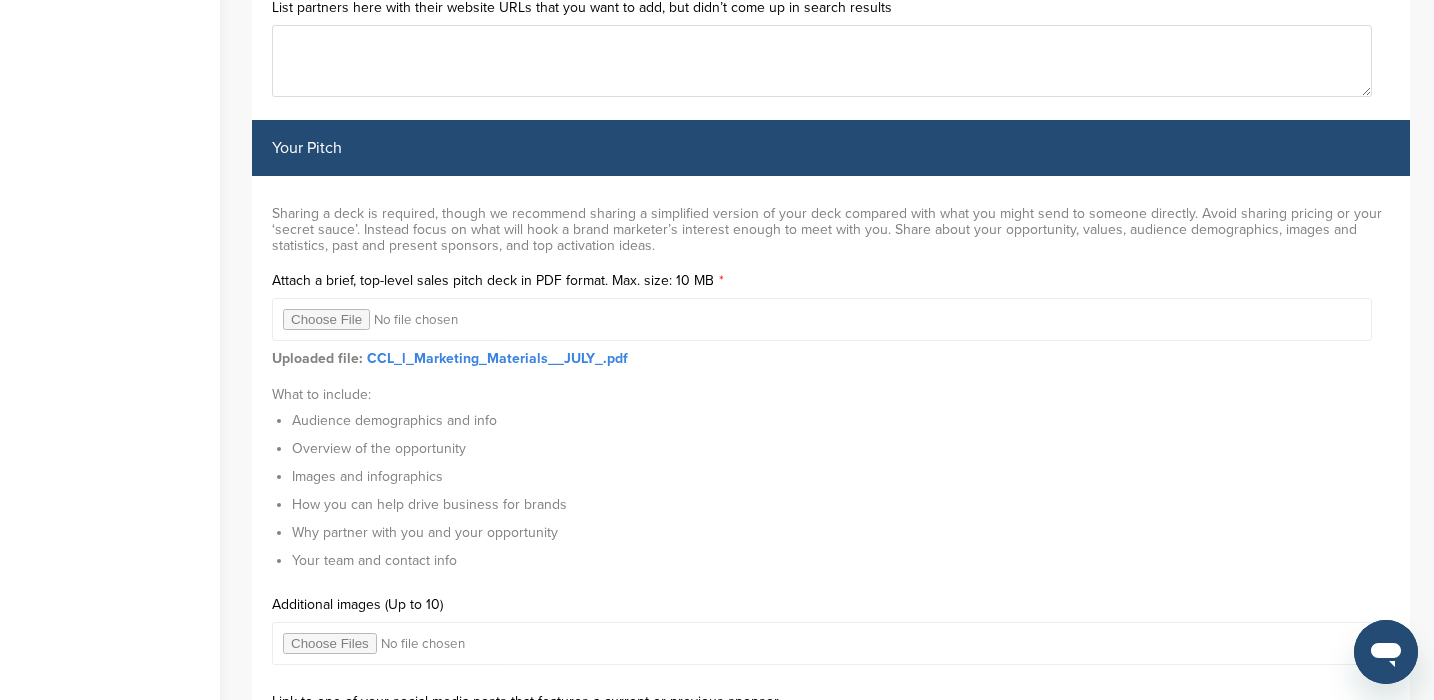 scroll, scrollTop: 6316, scrollLeft: 0, axis: vertical 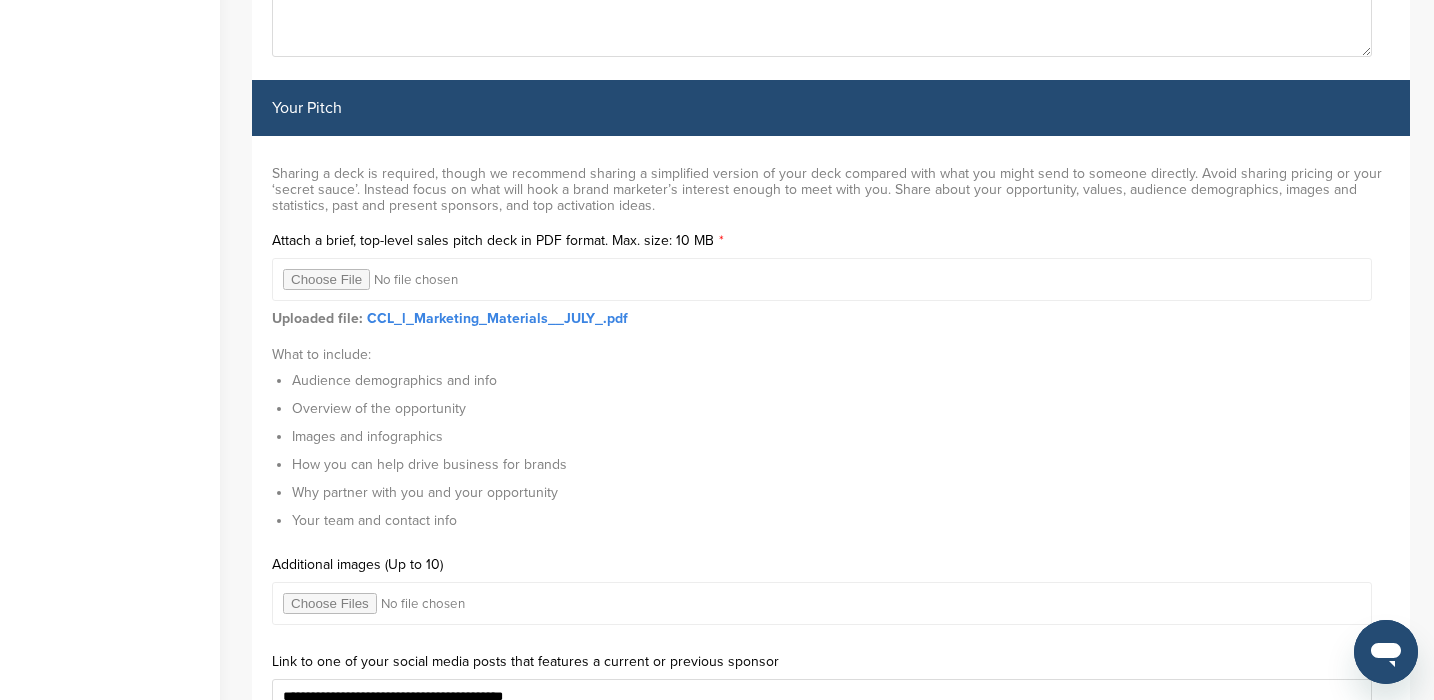 click at bounding box center [822, 279] 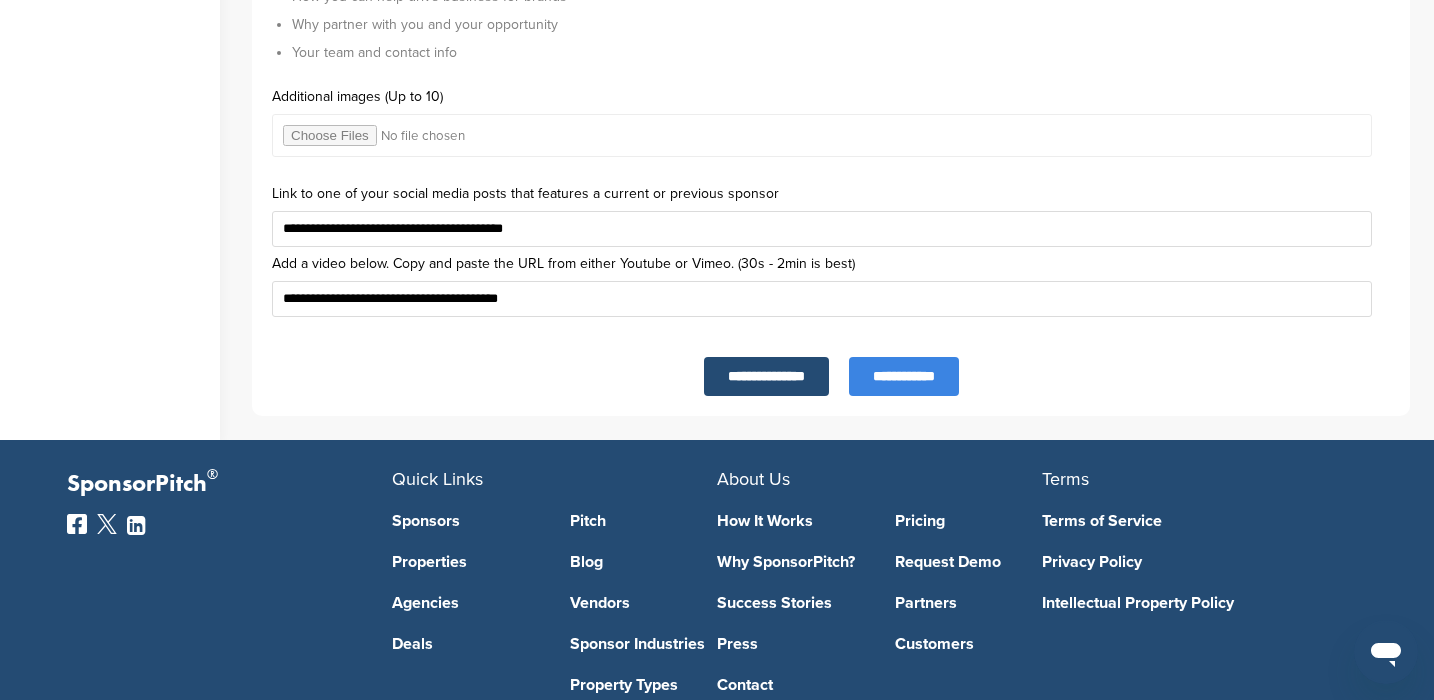 scroll, scrollTop: 6986, scrollLeft: 0, axis: vertical 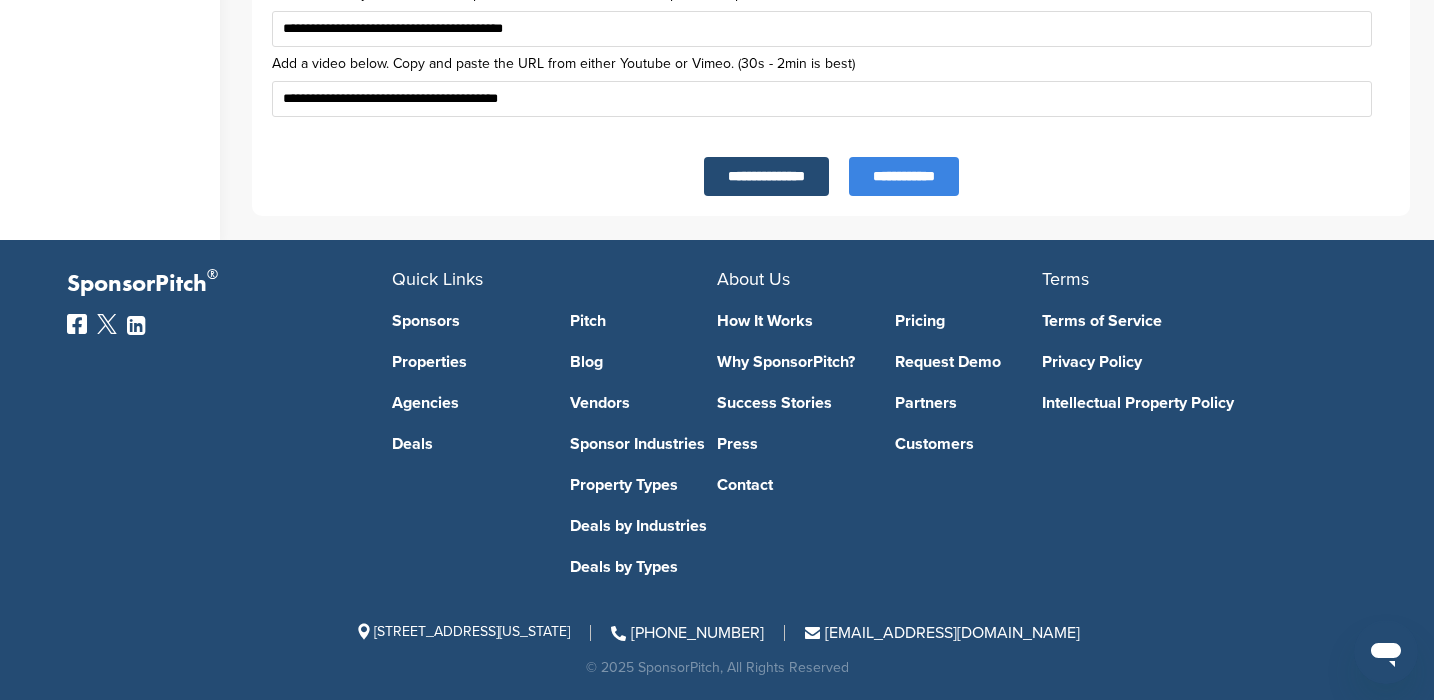 click on "**********" at bounding box center [904, 176] 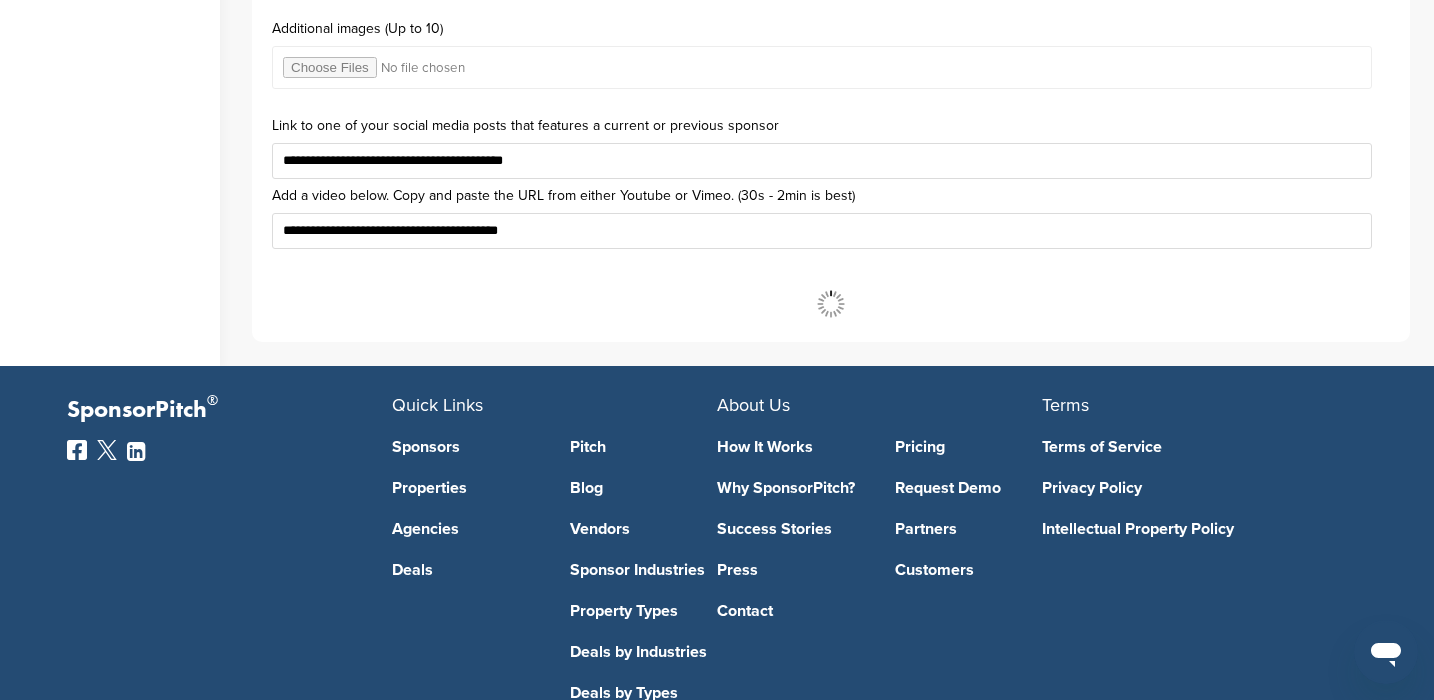 scroll, scrollTop: 6774, scrollLeft: 0, axis: vertical 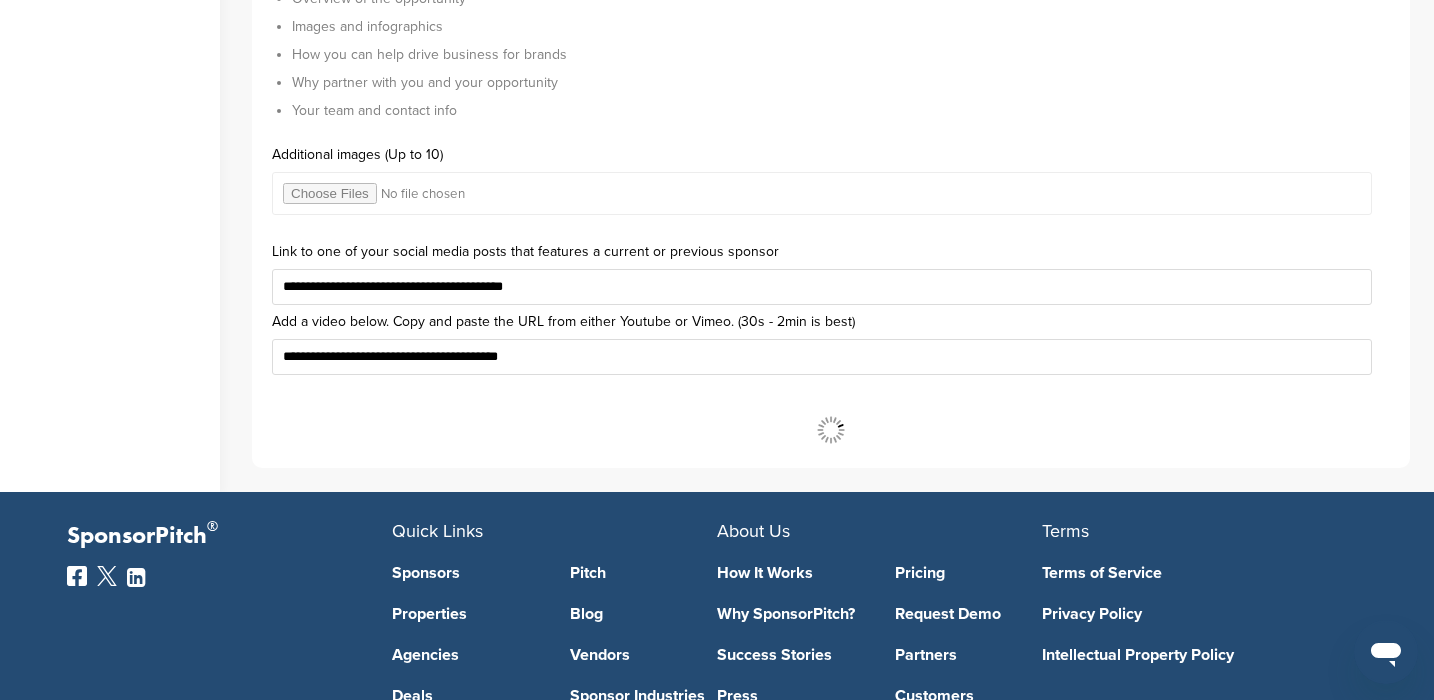 drag, startPoint x: 620, startPoint y: 361, endPoint x: 294, endPoint y: 332, distance: 327.28732 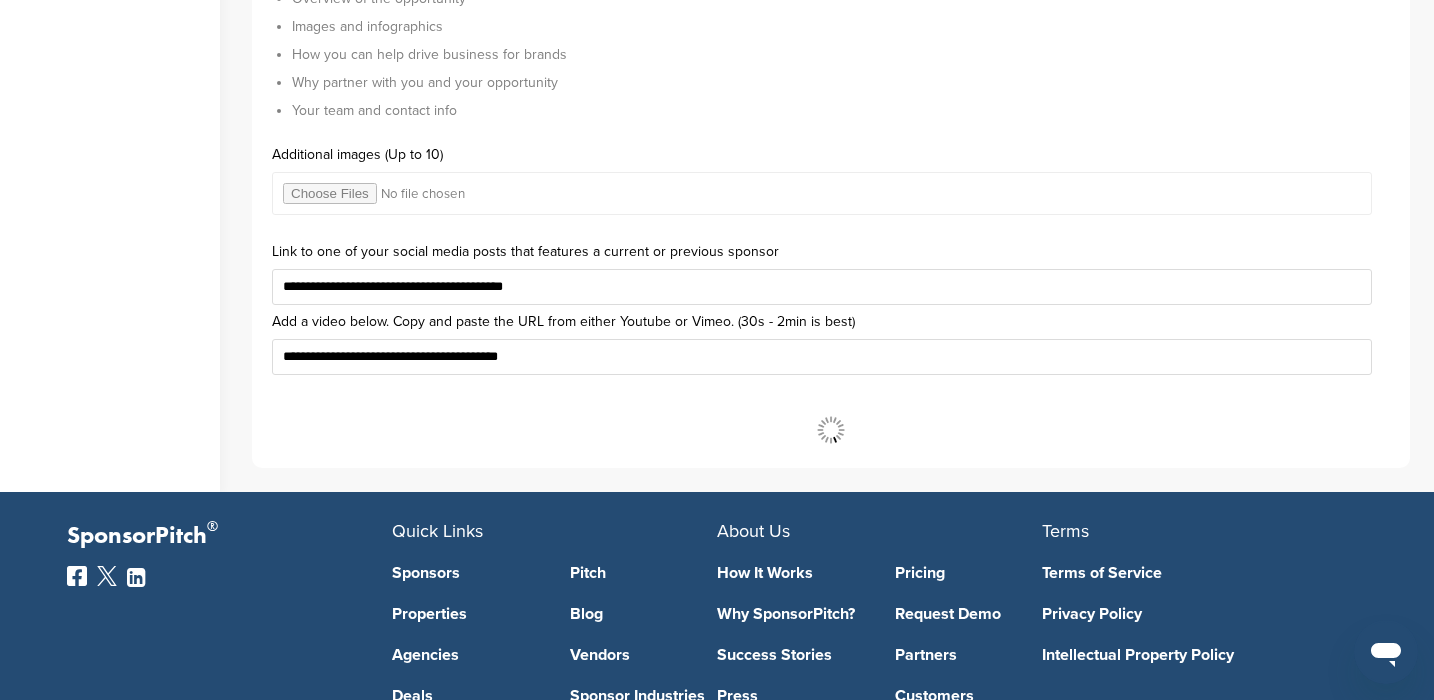 click on "**********" at bounding box center (831, 345) 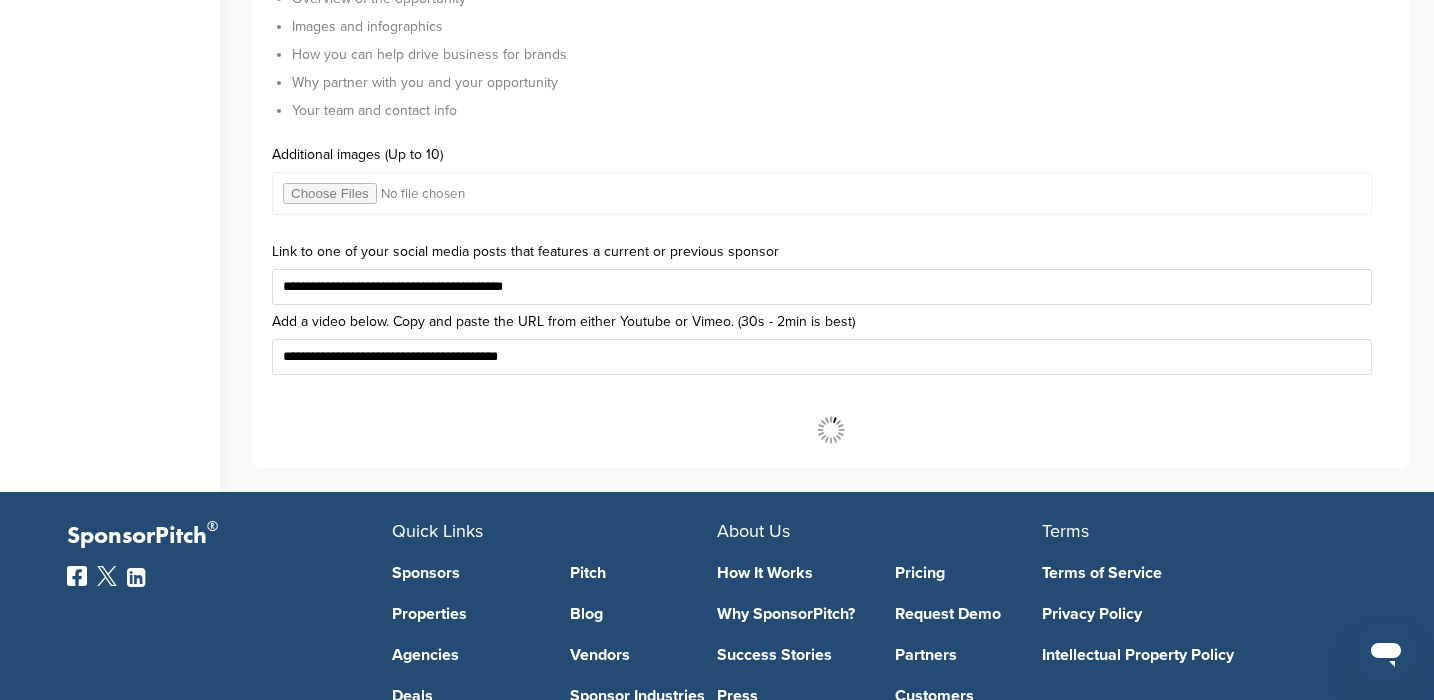 paste on "**********" 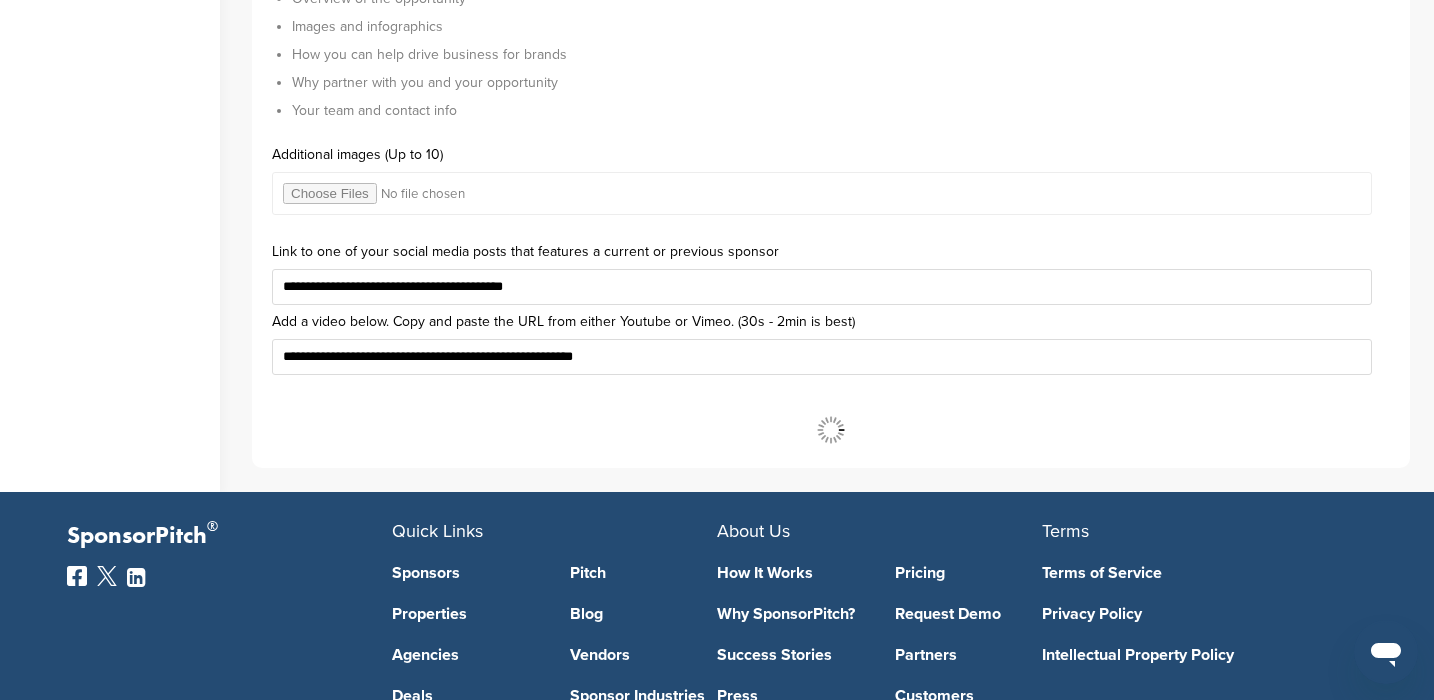type on "**********" 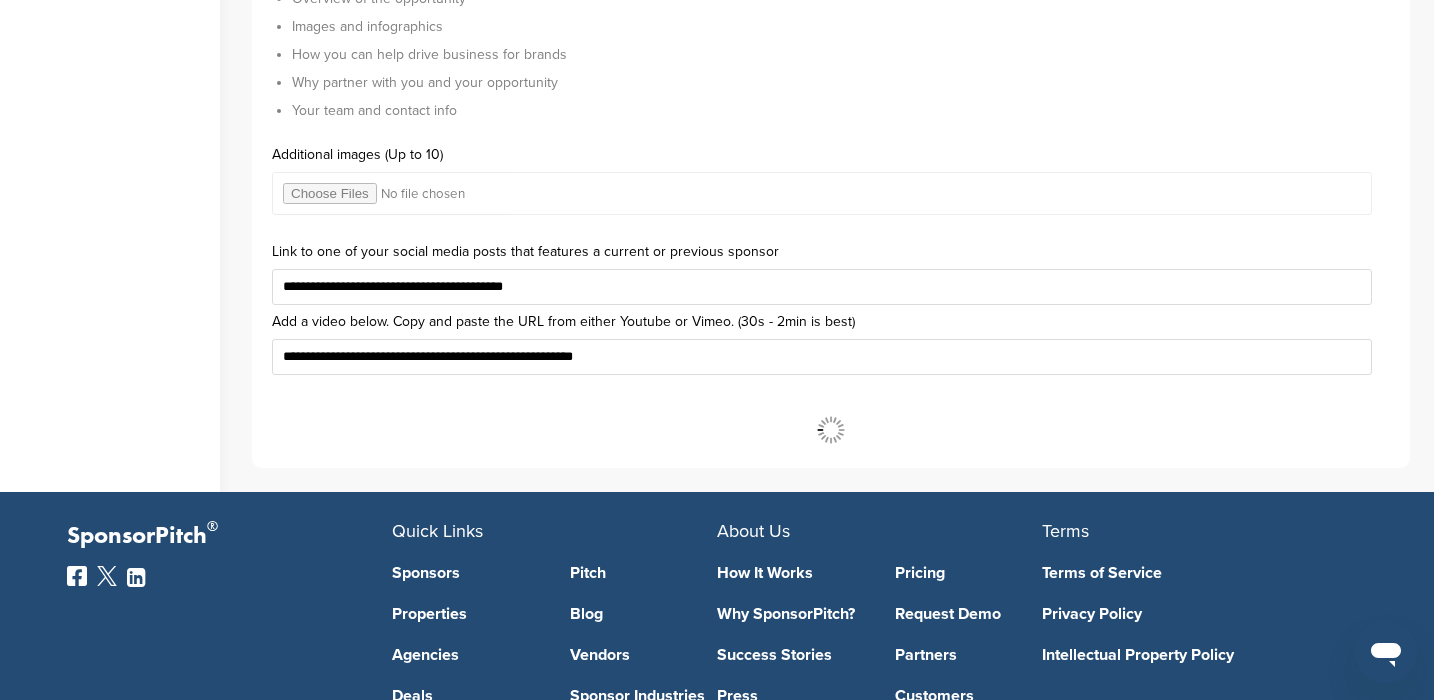 click on "**********" at bounding box center [831, 431] 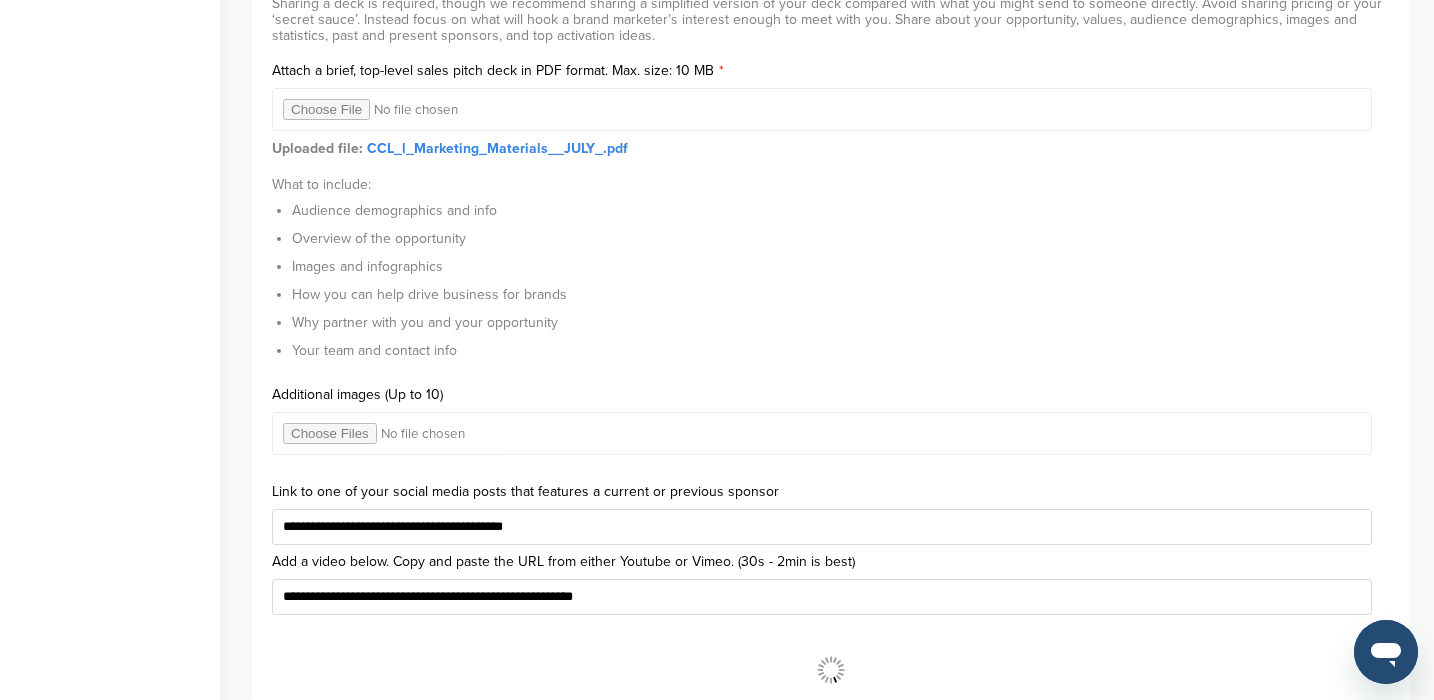 scroll, scrollTop: 6446, scrollLeft: 0, axis: vertical 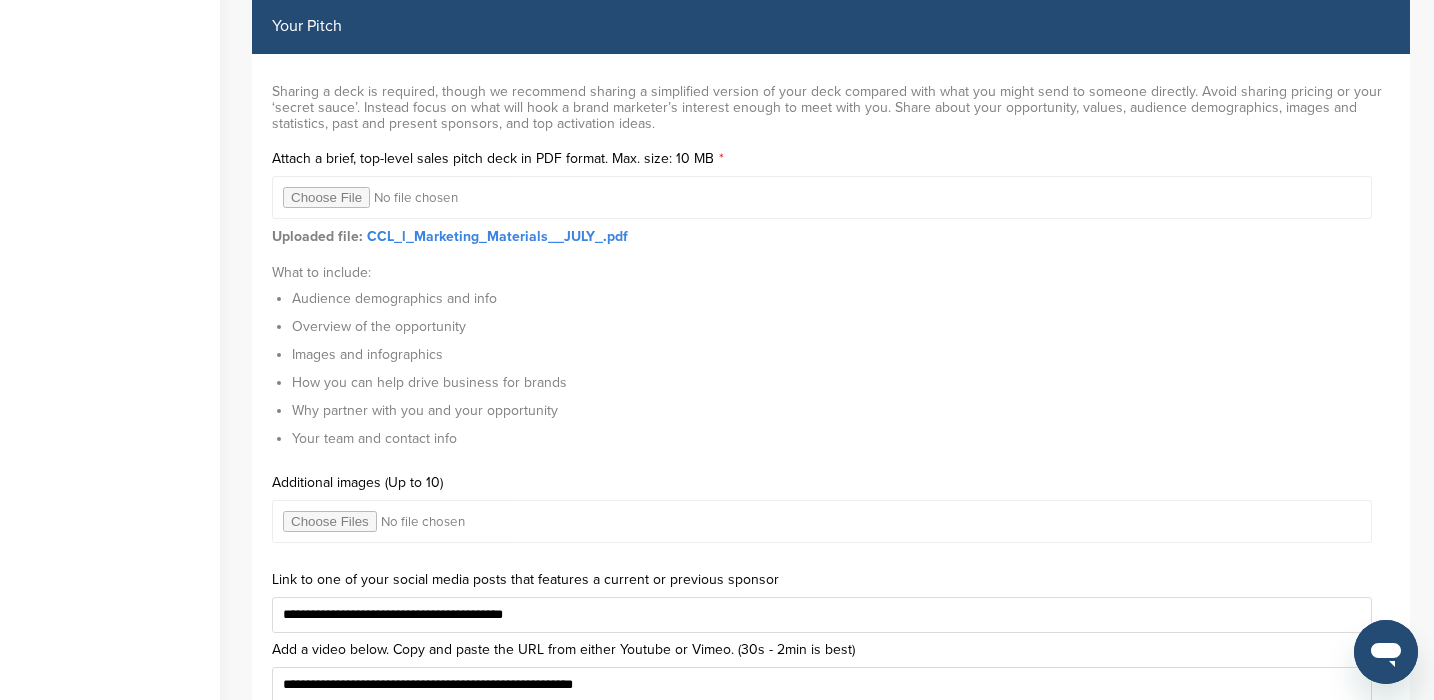 click on "CCL_l_Marketing_Materials__JULY_.pdf" at bounding box center (497, 236) 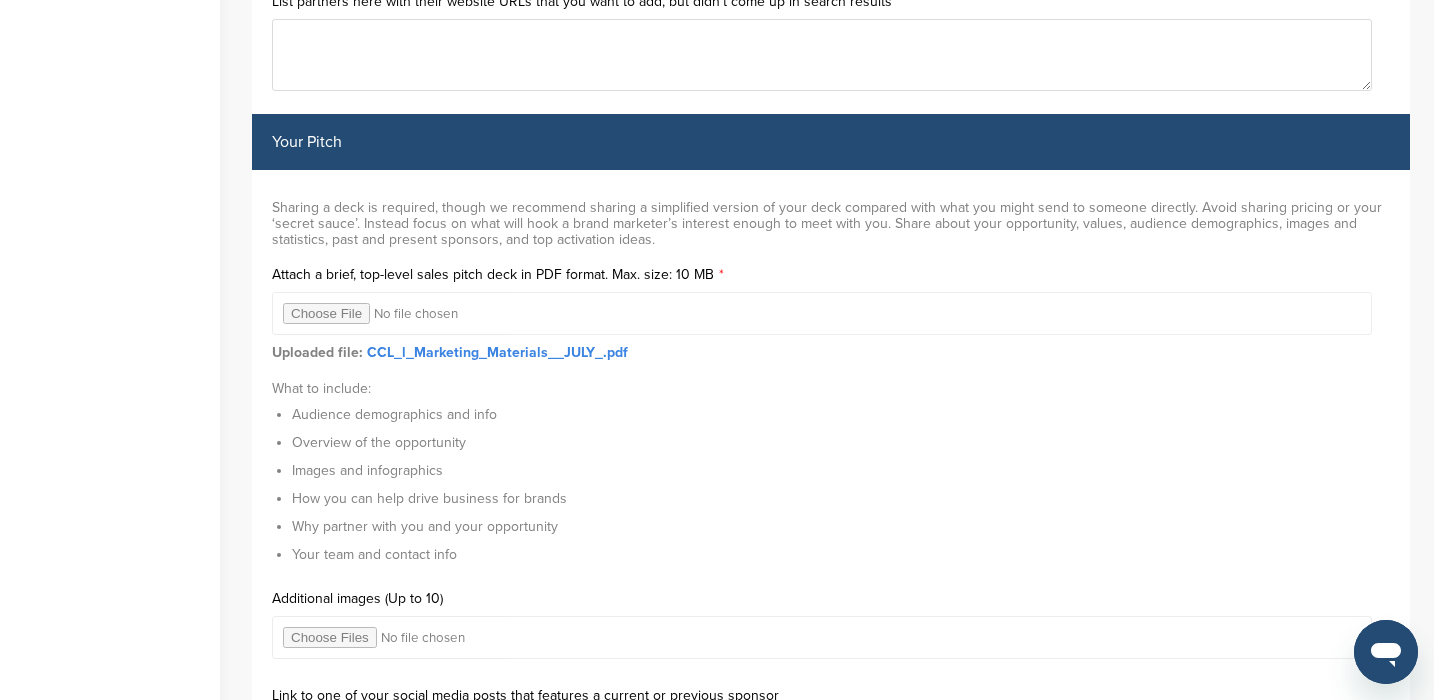 scroll, scrollTop: 6306, scrollLeft: 0, axis: vertical 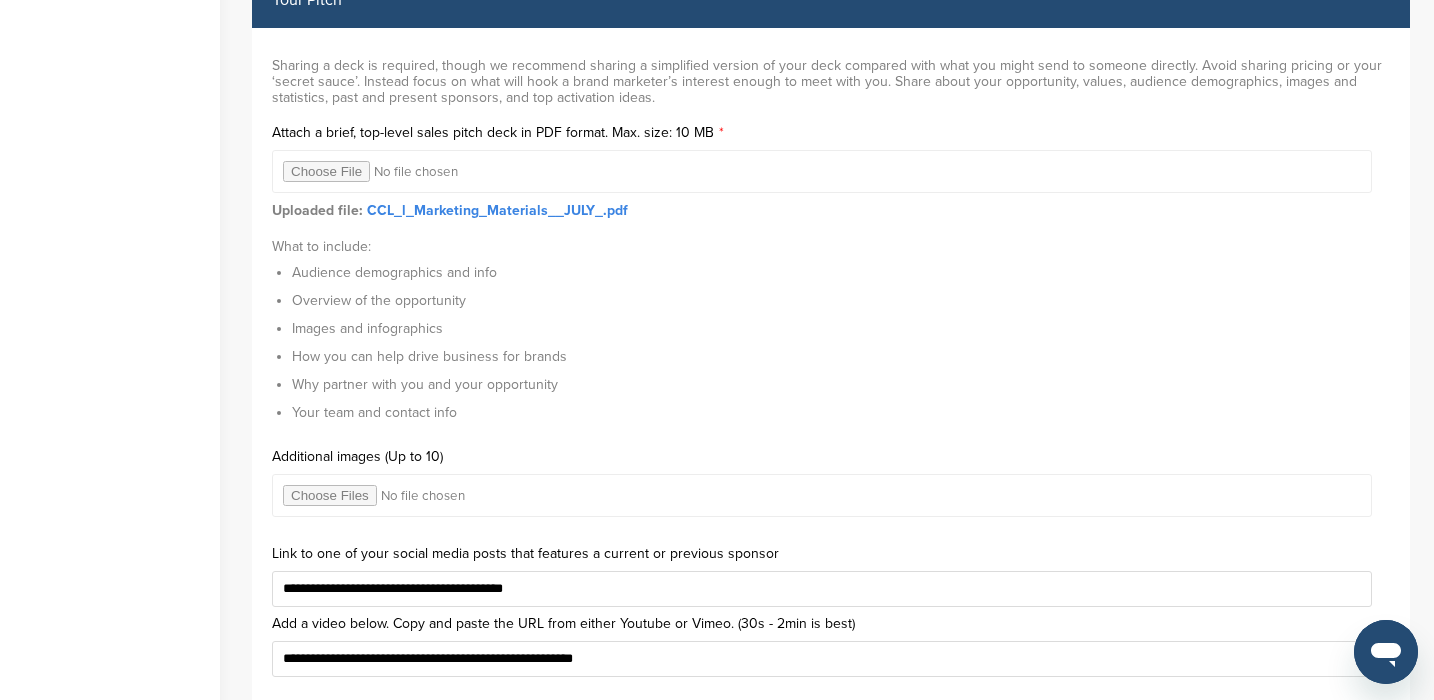 click at bounding box center [822, 171] 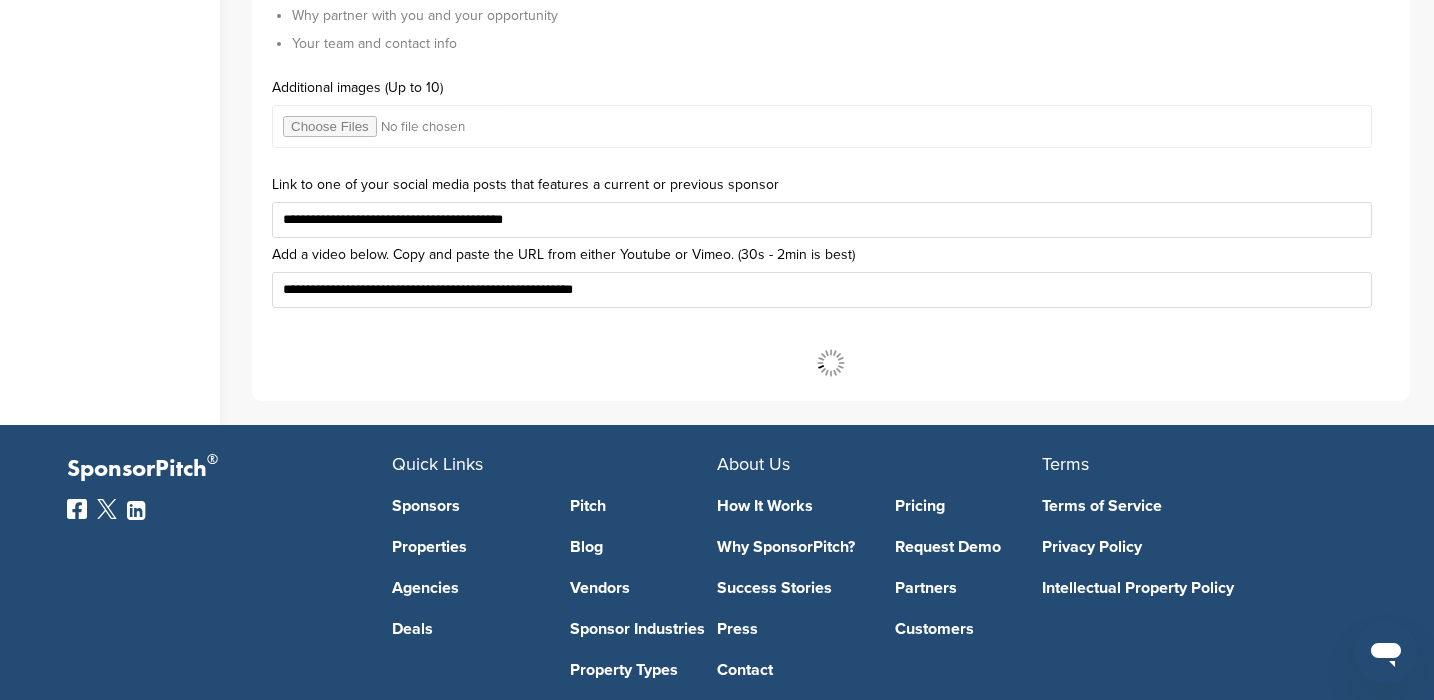 scroll, scrollTop: 6817, scrollLeft: 0, axis: vertical 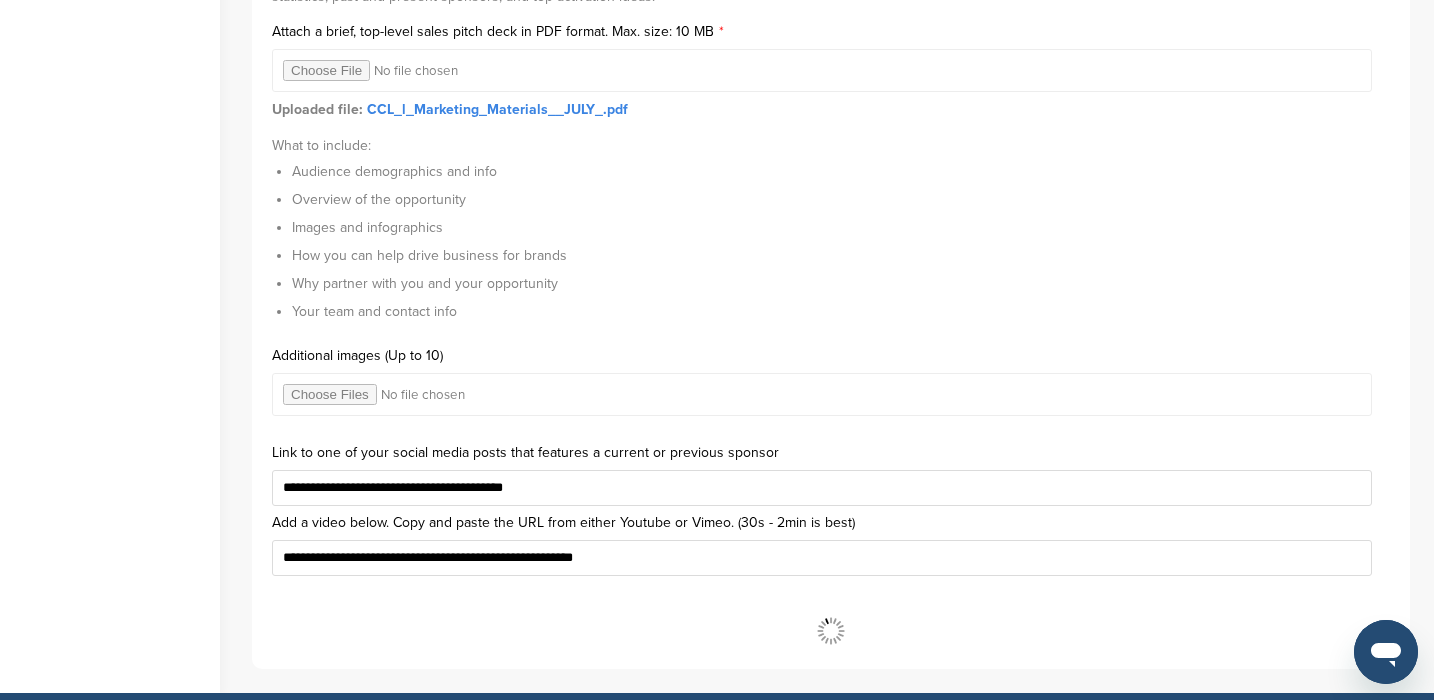 click on "**********" at bounding box center (822, 558) 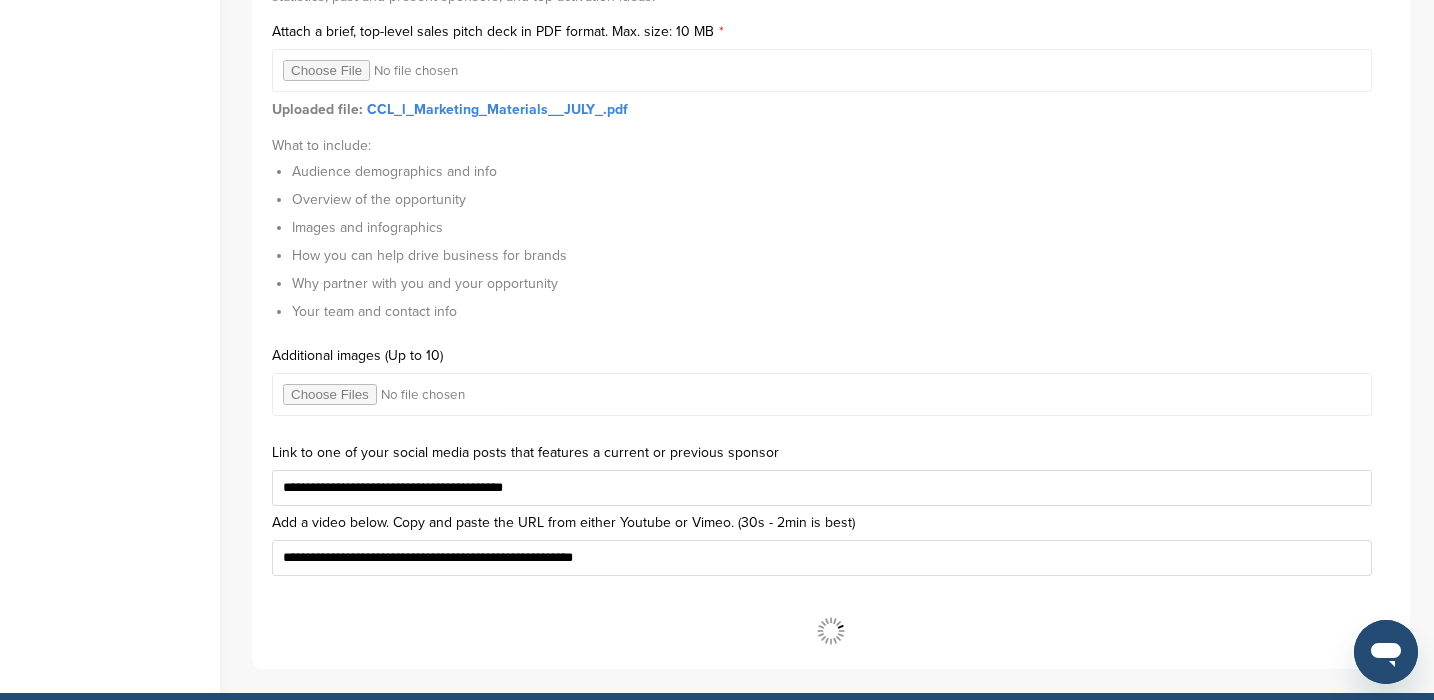 click on "**********" at bounding box center (822, 558) 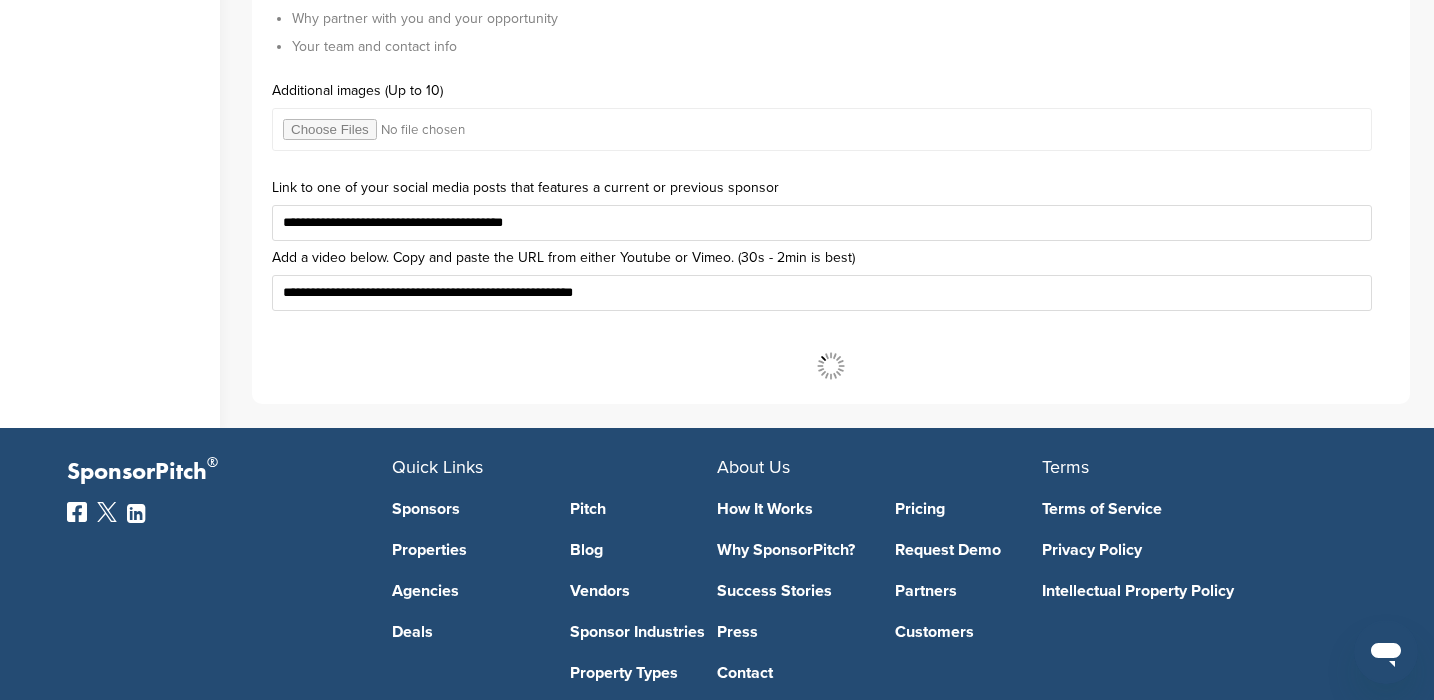 scroll, scrollTop: 6801, scrollLeft: 0, axis: vertical 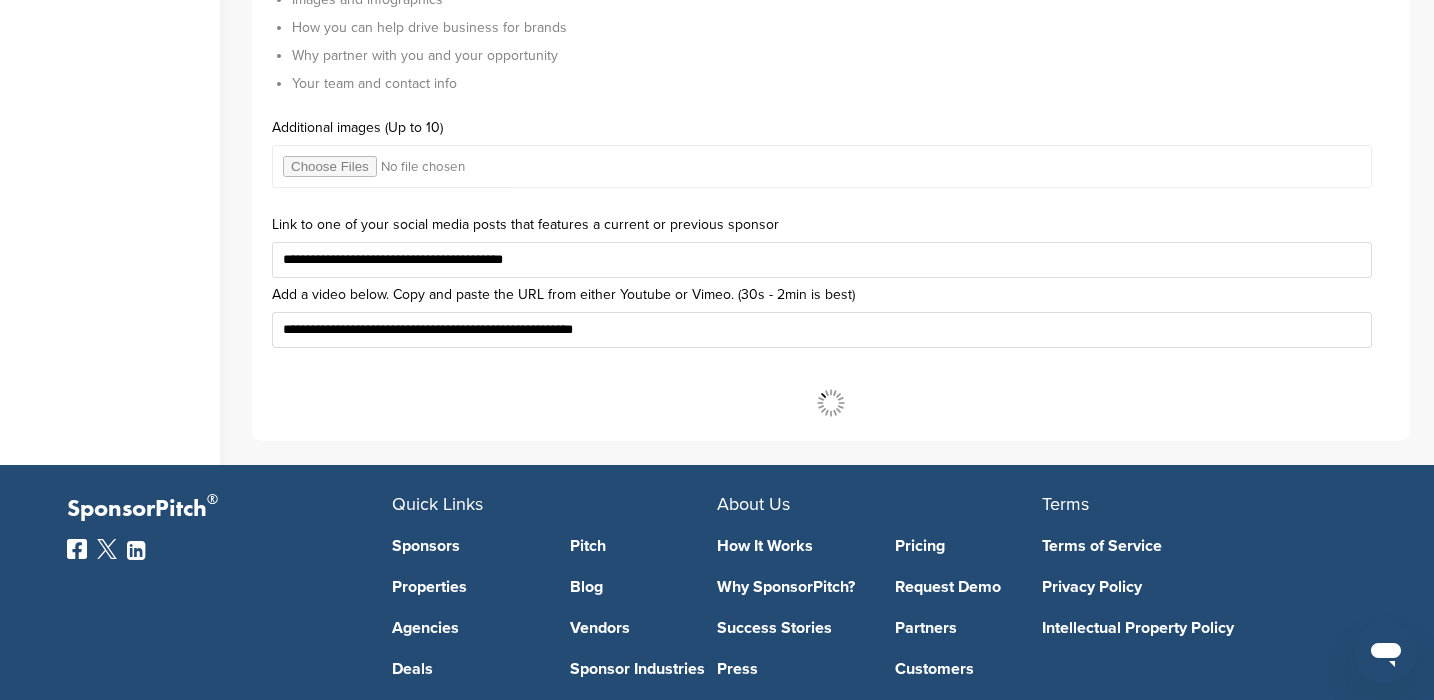 click on "**********" at bounding box center (822, 330) 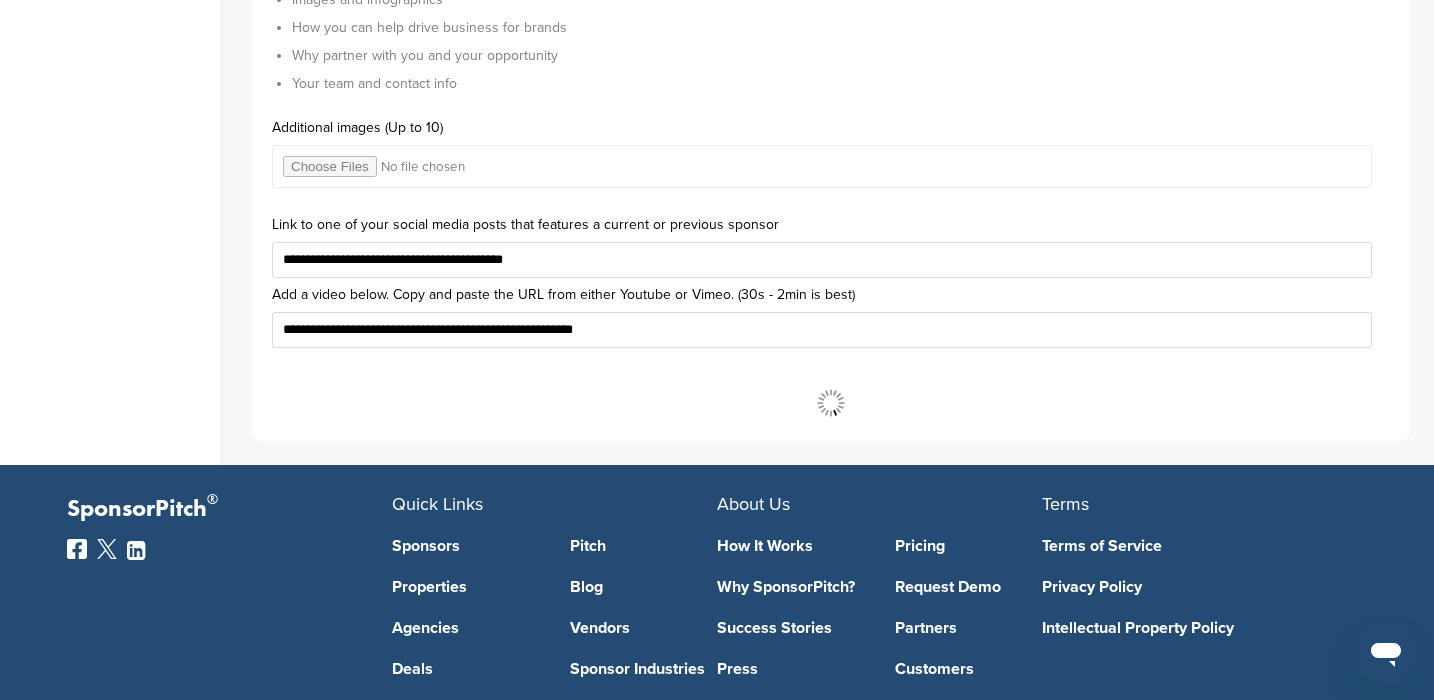 click on "**********" at bounding box center (0, 0) 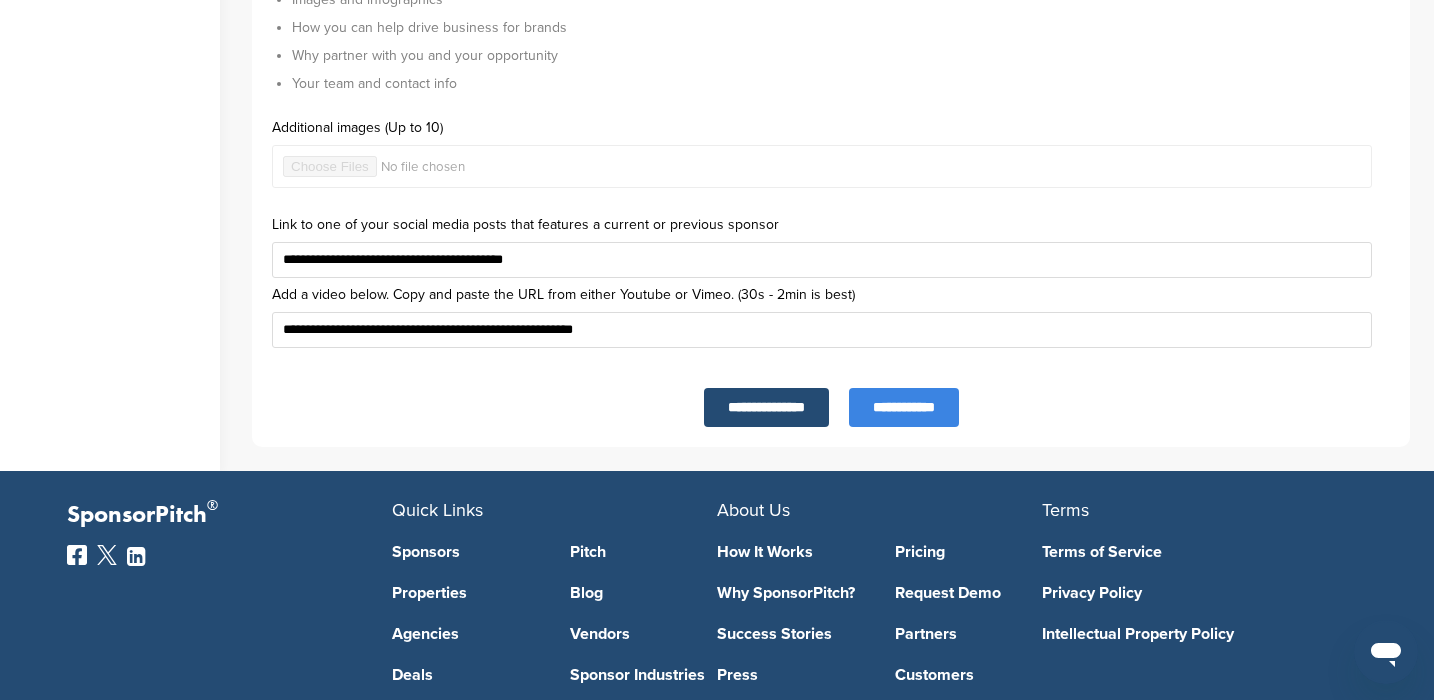 click on "**********" at bounding box center [904, 407] 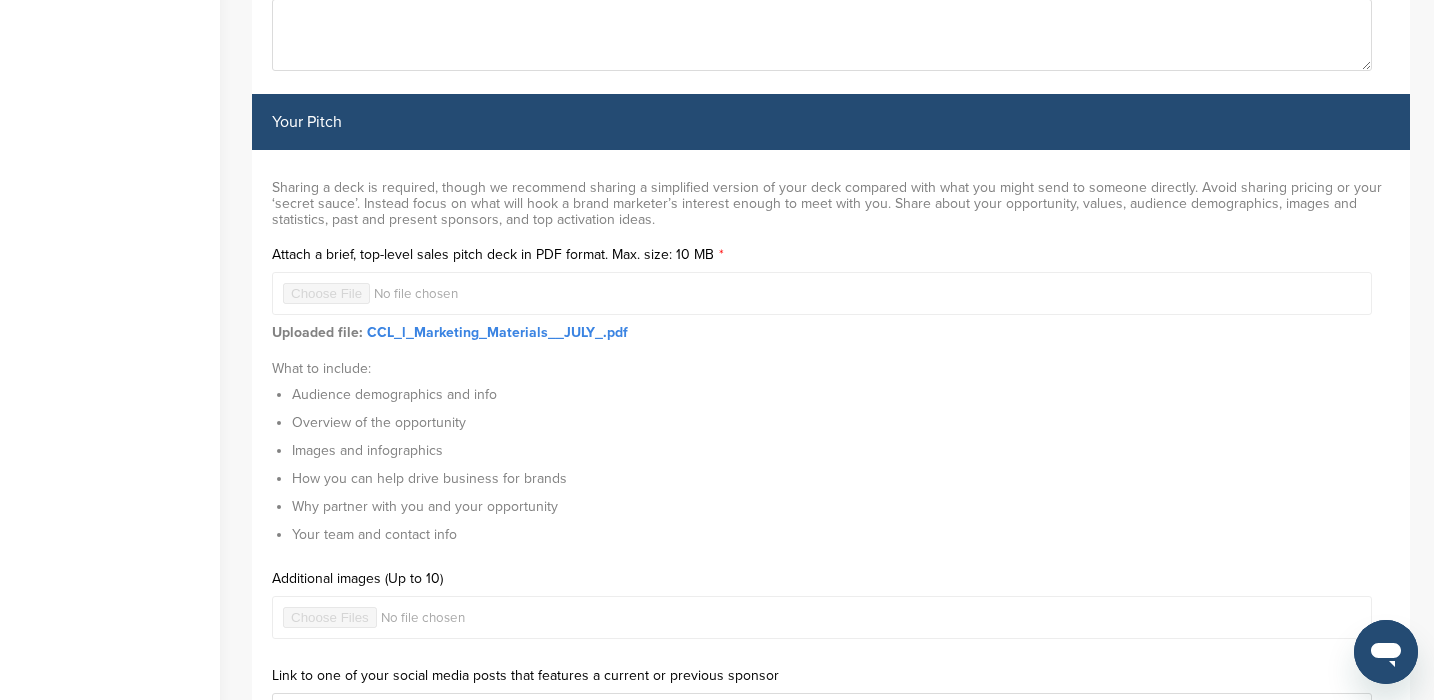 scroll, scrollTop: 6329, scrollLeft: 0, axis: vertical 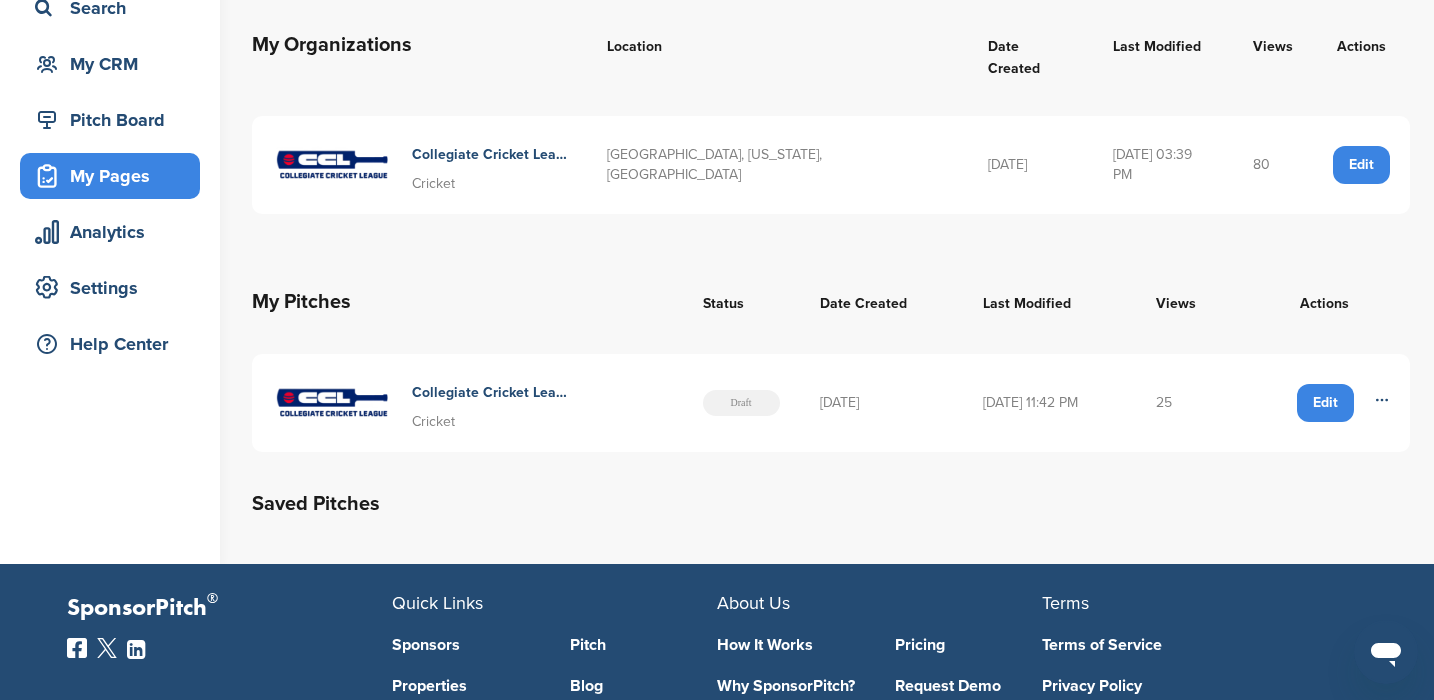 click on "Edit" at bounding box center (1325, 403) 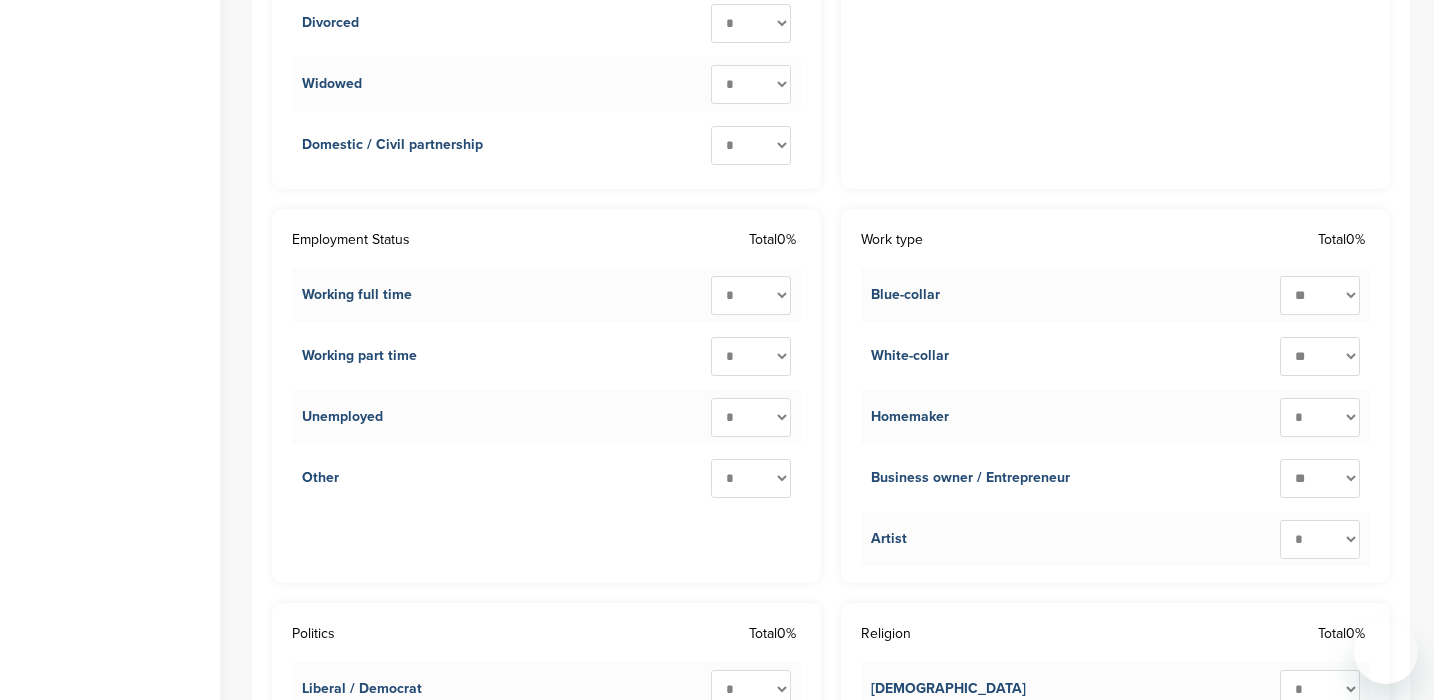 scroll, scrollTop: 5396, scrollLeft: 0, axis: vertical 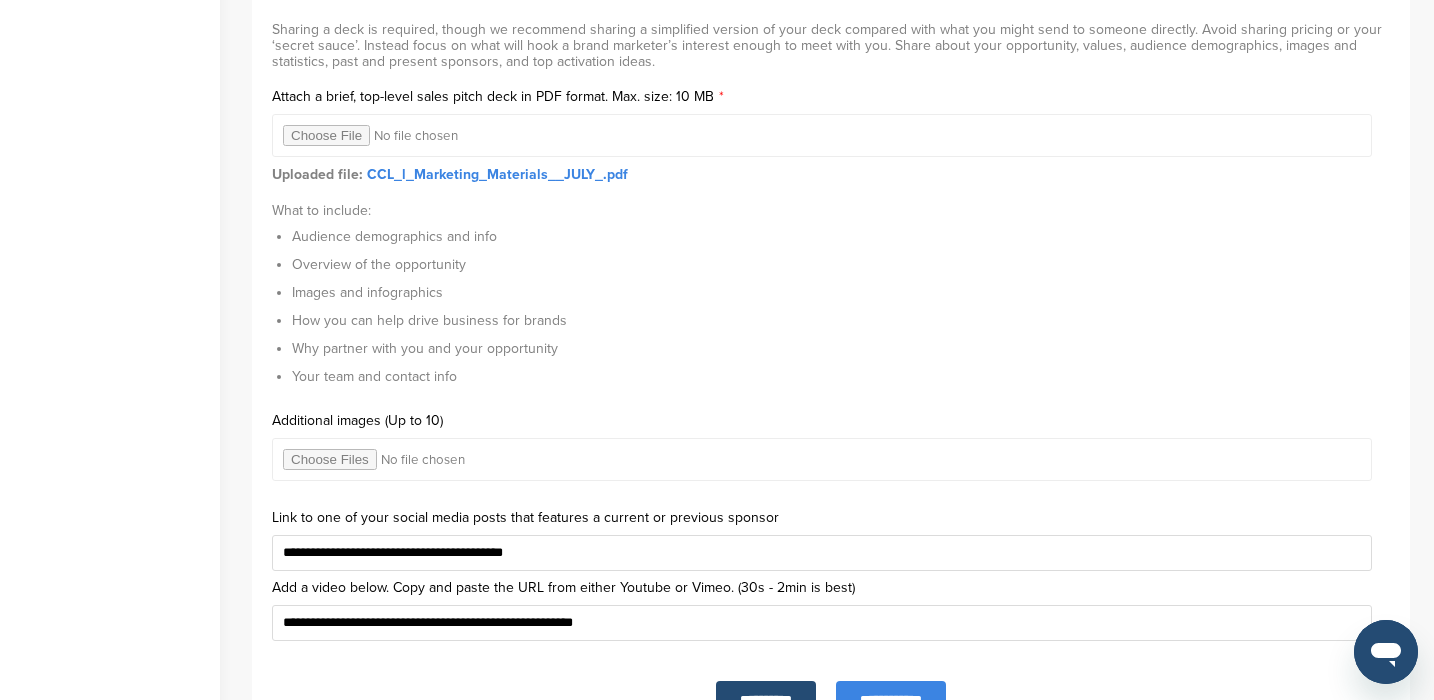 click at bounding box center (822, 135) 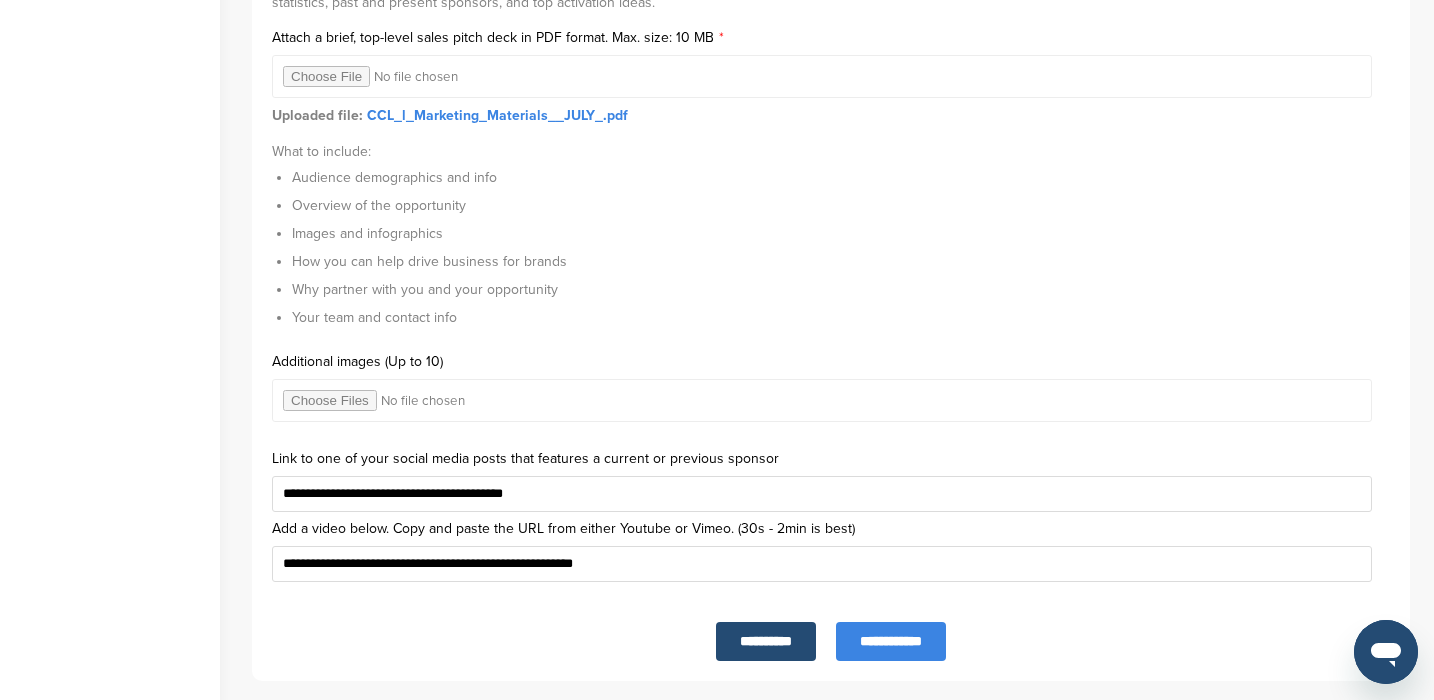 scroll, scrollTop: 6533, scrollLeft: 0, axis: vertical 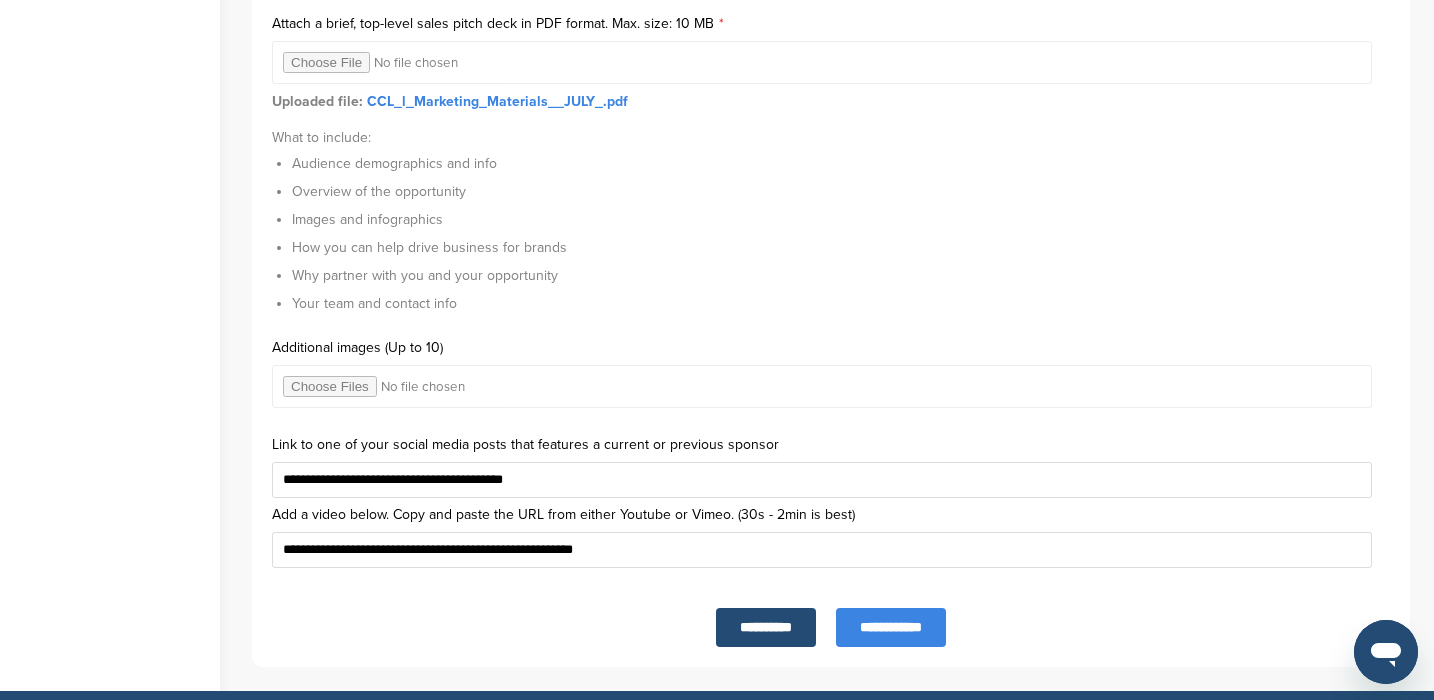 click on "**********" at bounding box center (891, 627) 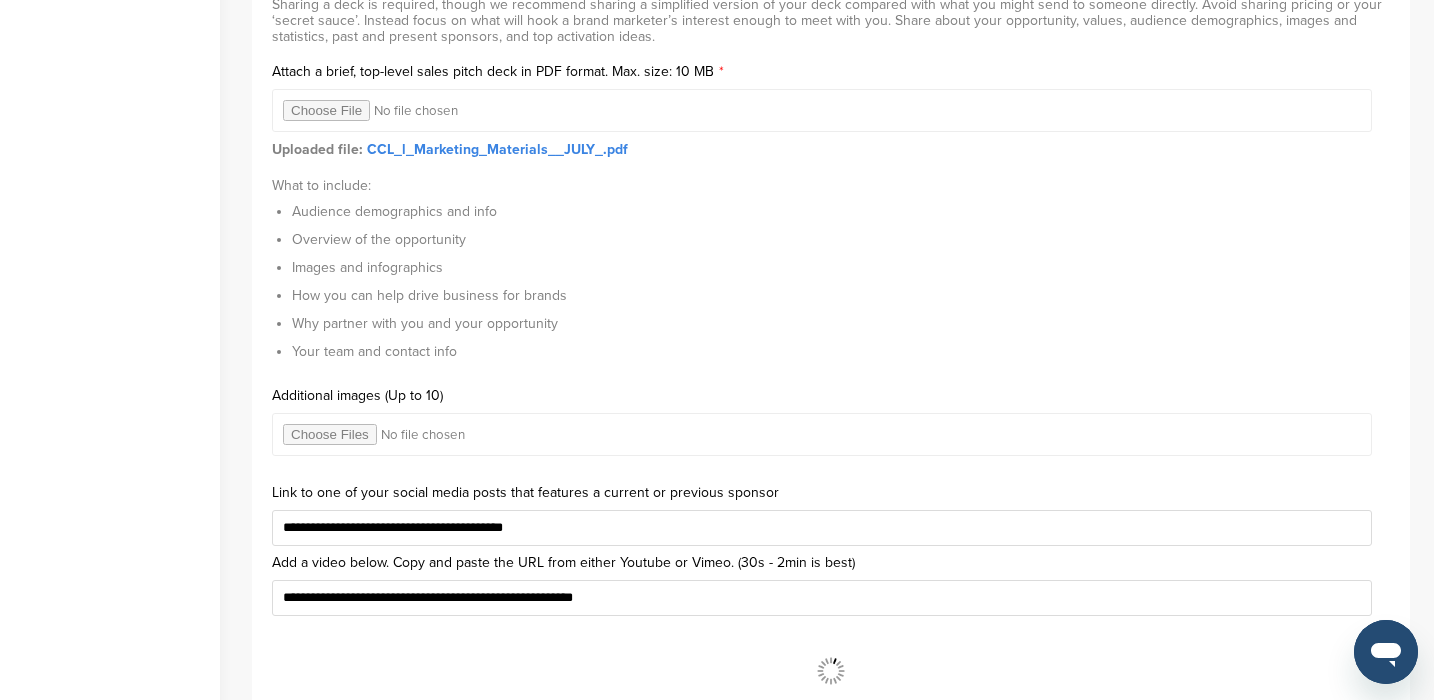 scroll, scrollTop: 0, scrollLeft: 0, axis: both 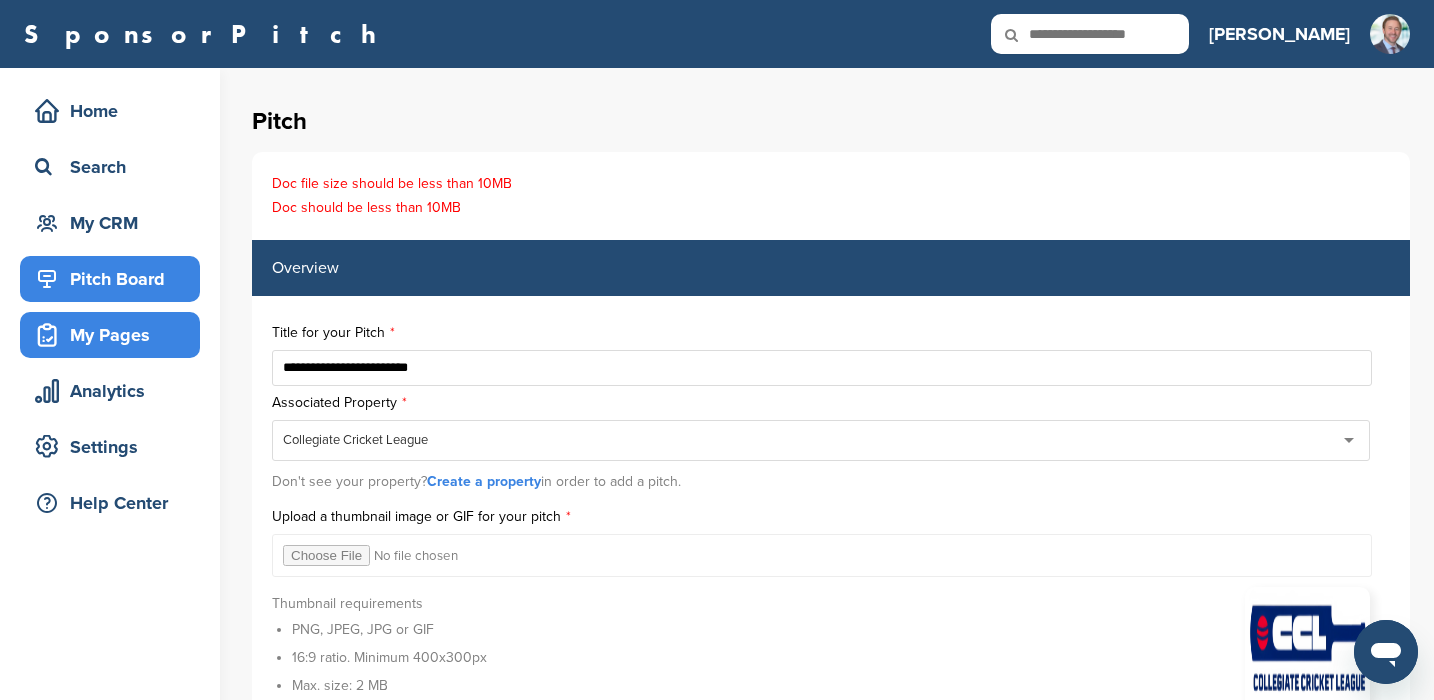 click on "Pitch Board" at bounding box center [110, 279] 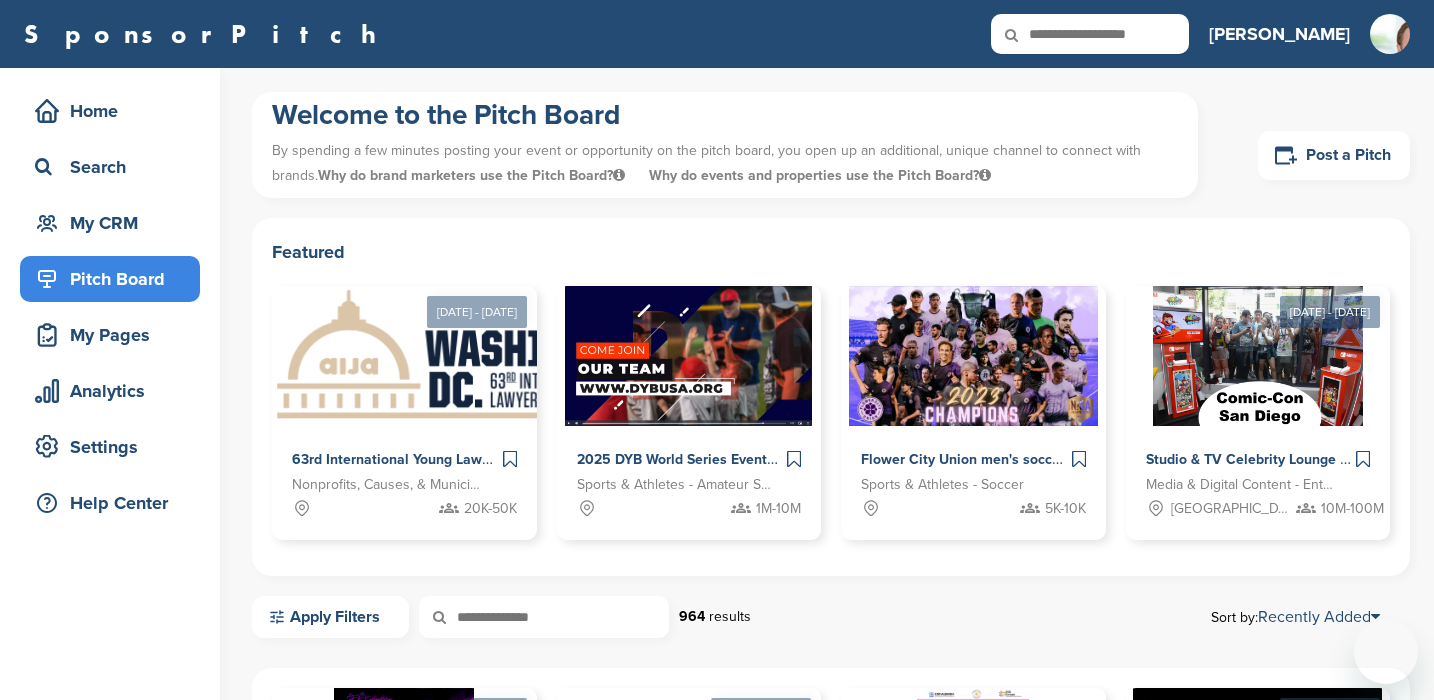 scroll, scrollTop: 0, scrollLeft: 0, axis: both 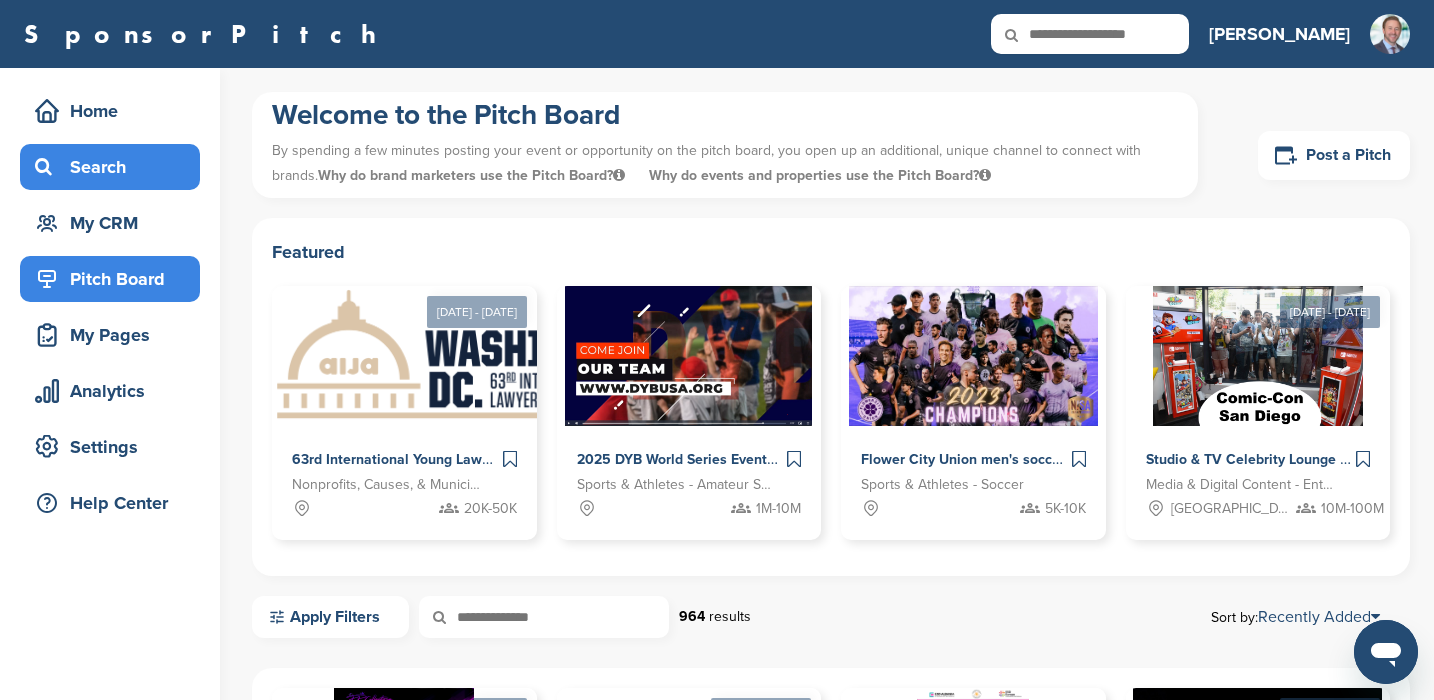 click on "Search" at bounding box center [115, 167] 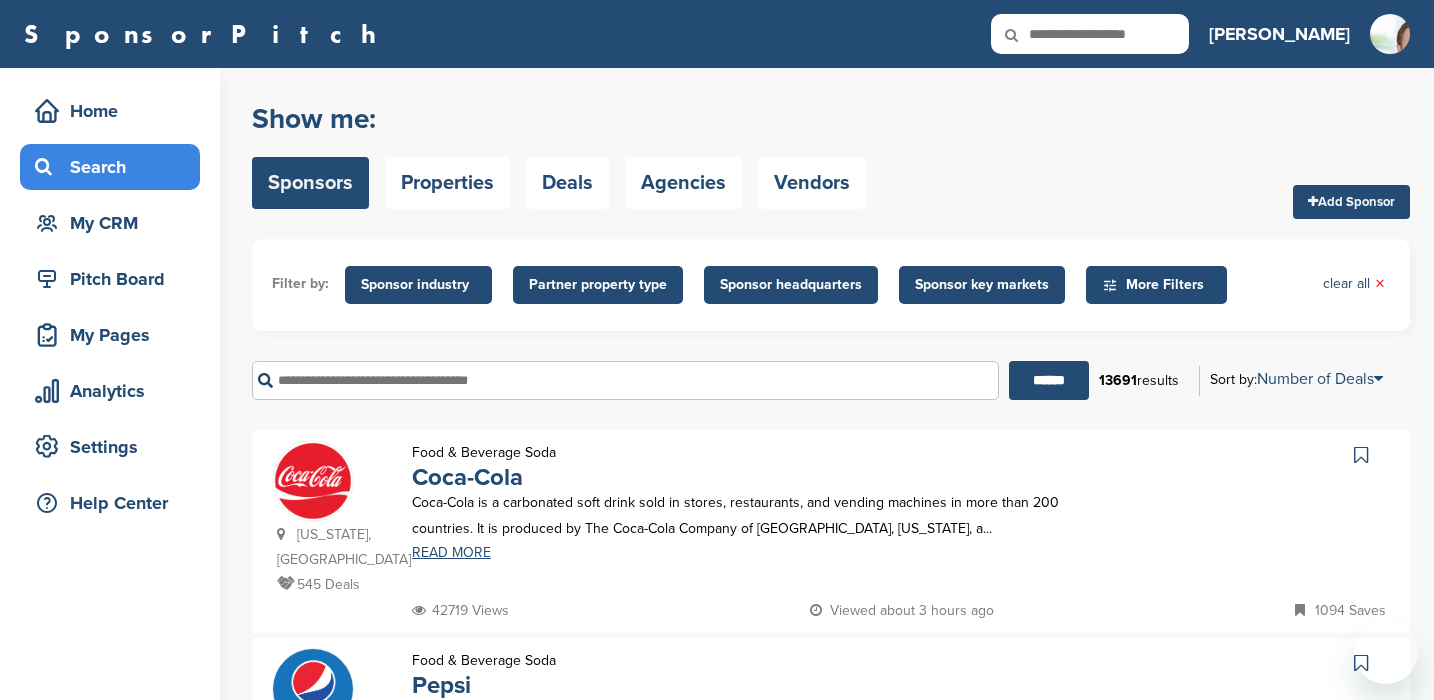 scroll, scrollTop: 0, scrollLeft: 0, axis: both 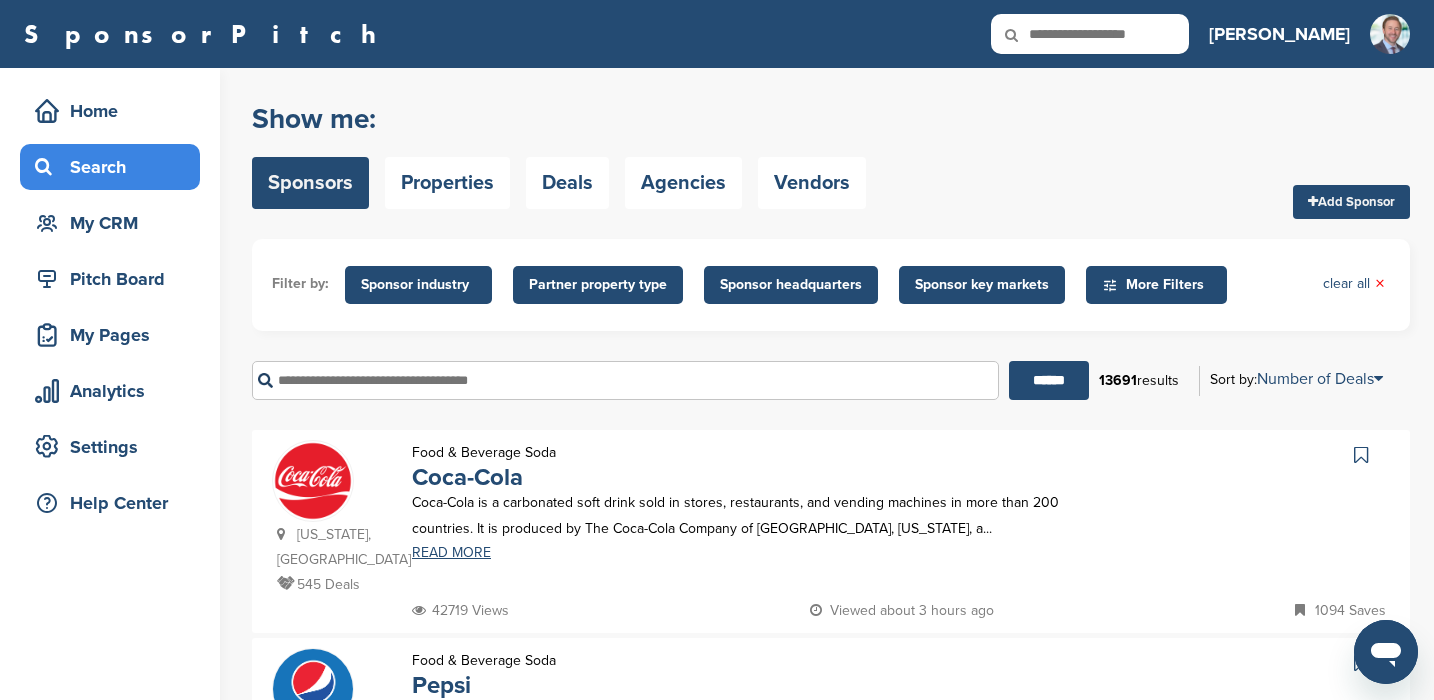 click on "Home" at bounding box center [115, 111] 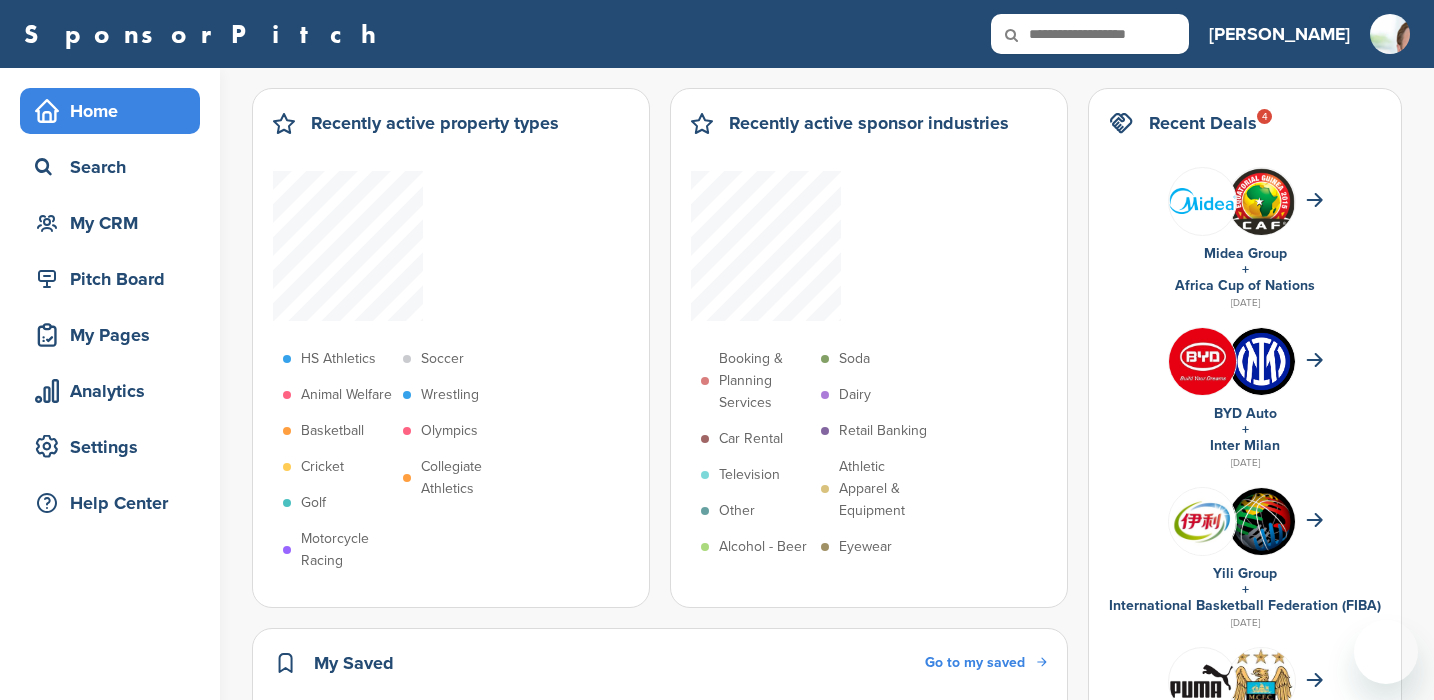 scroll, scrollTop: 0, scrollLeft: 0, axis: both 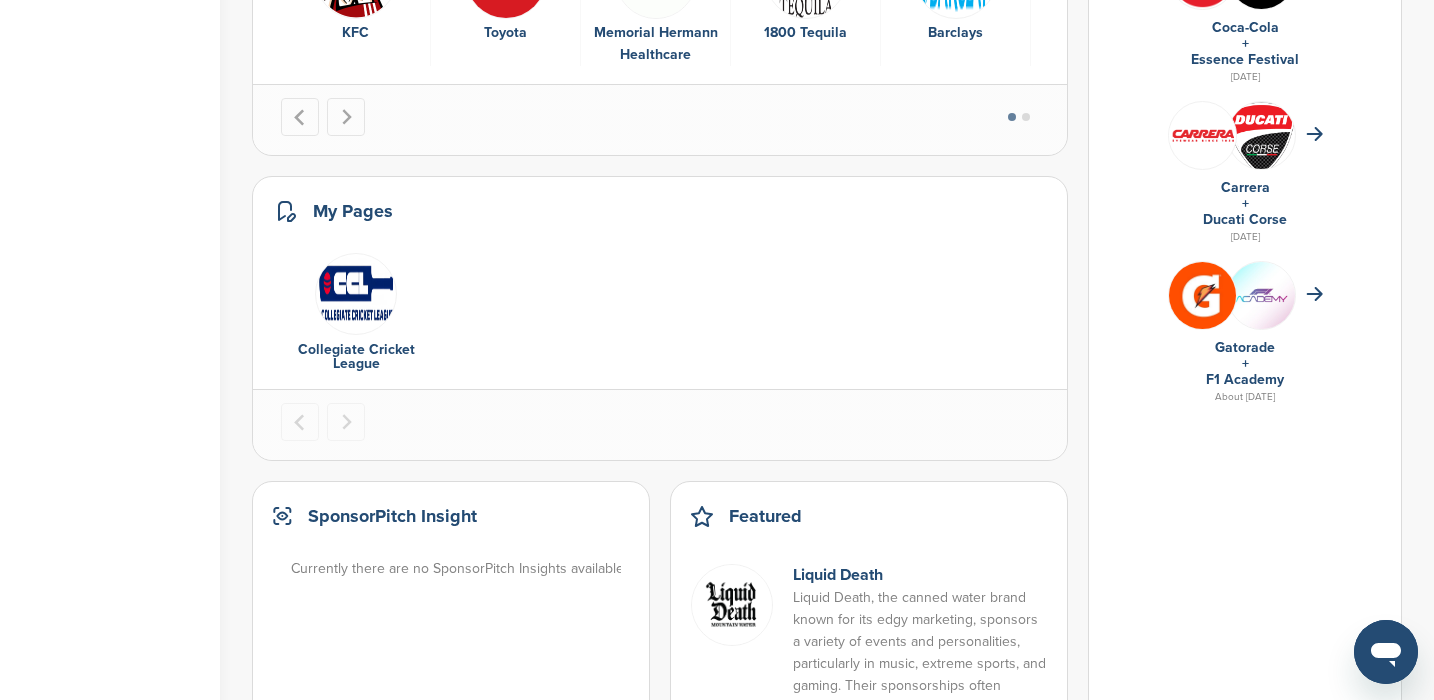 click at bounding box center [356, 294] 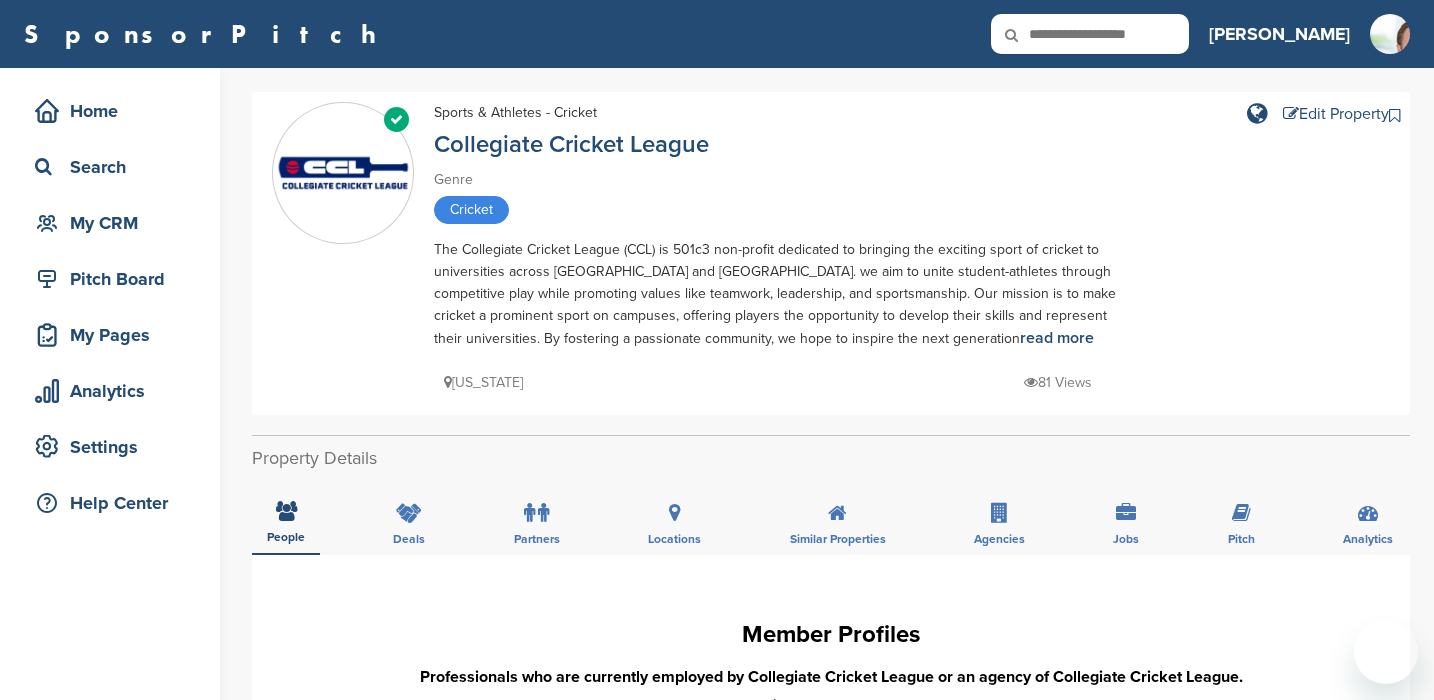 scroll, scrollTop: 0, scrollLeft: 0, axis: both 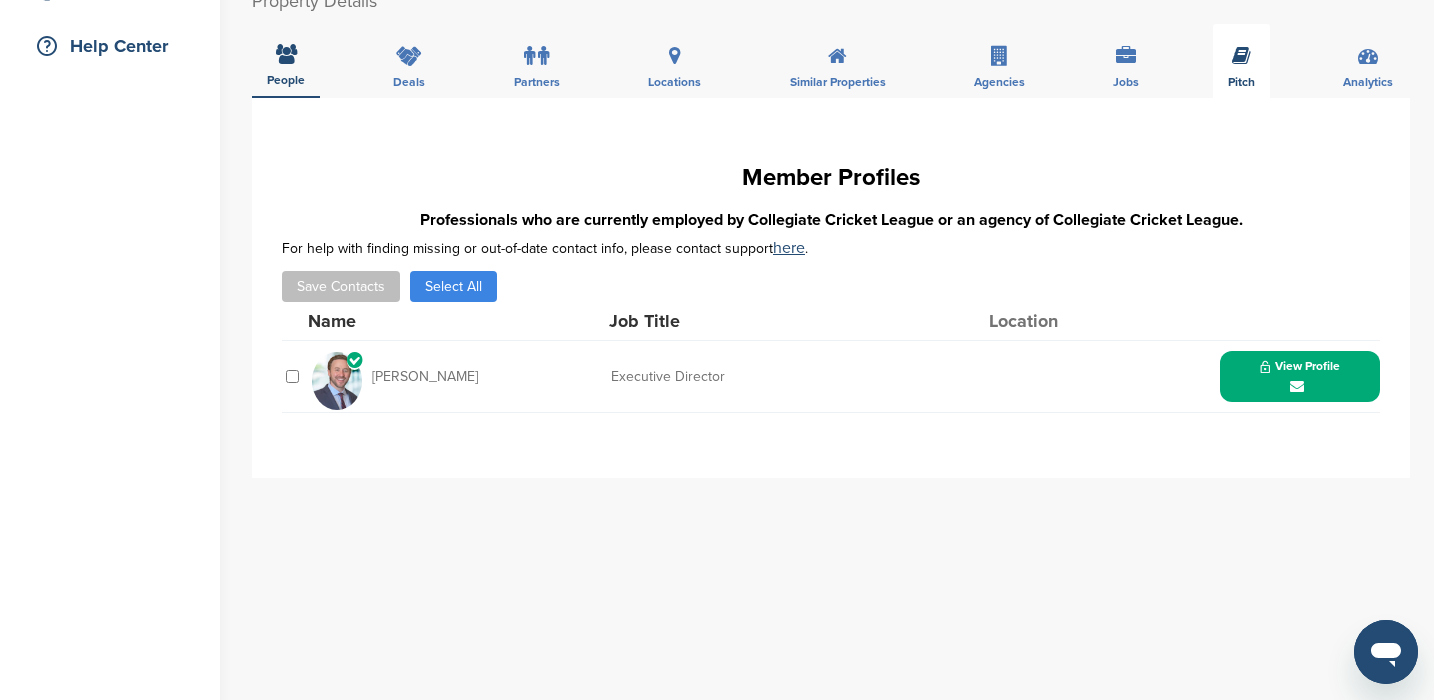 click at bounding box center [1241, 56] 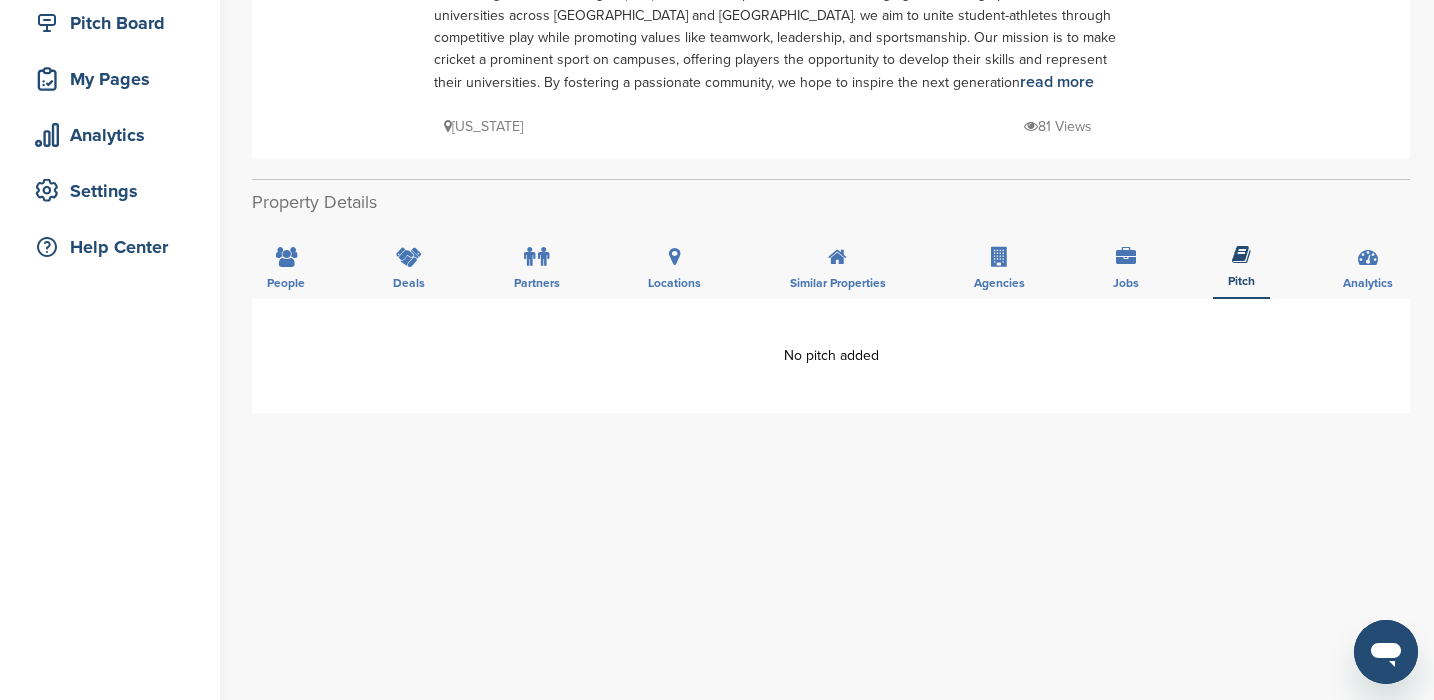 scroll, scrollTop: 124, scrollLeft: 0, axis: vertical 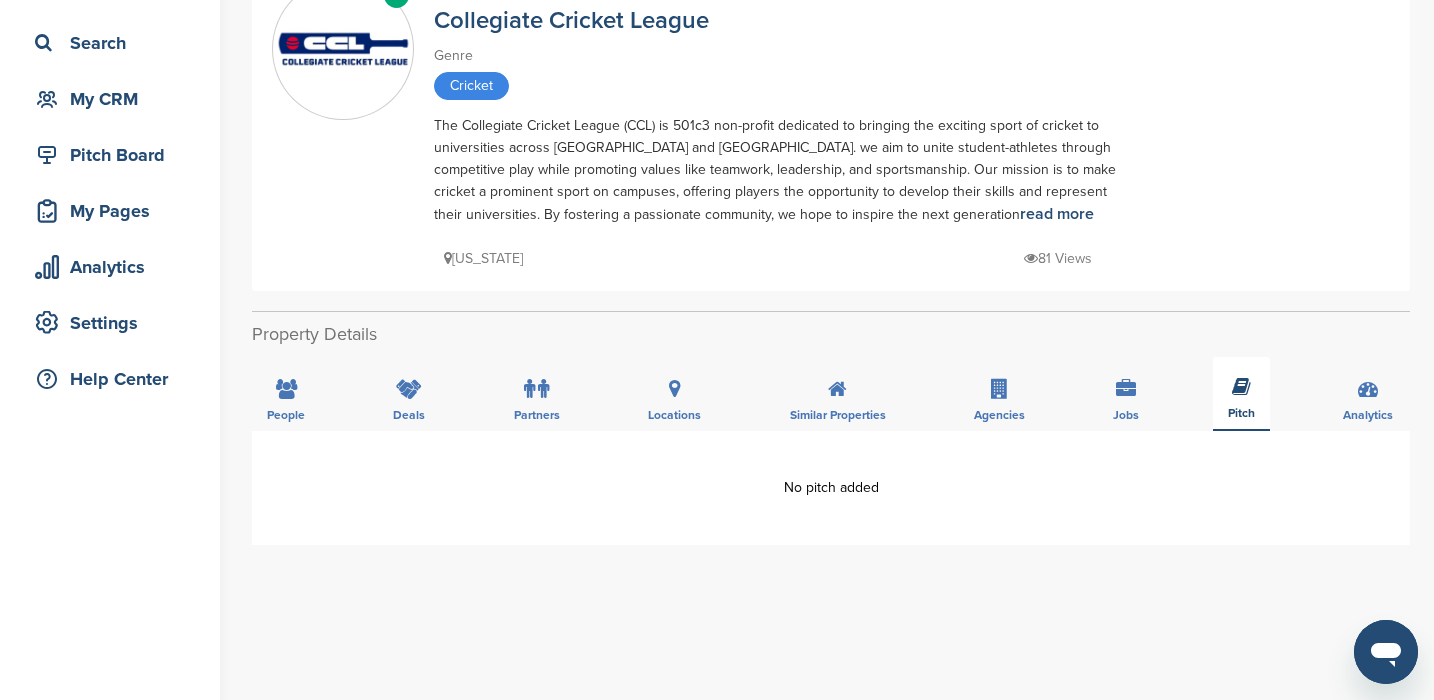 click on "Pitch" at bounding box center [1241, 394] 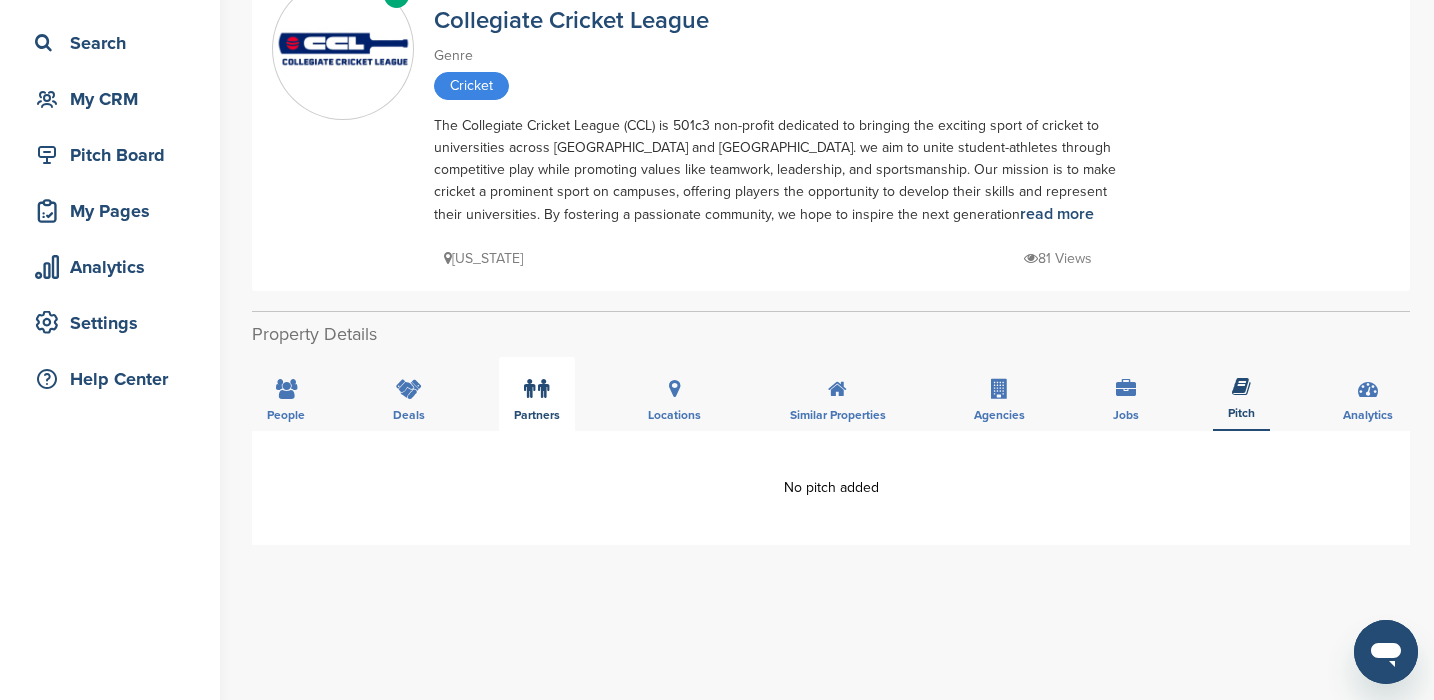 click at bounding box center (536, 389) 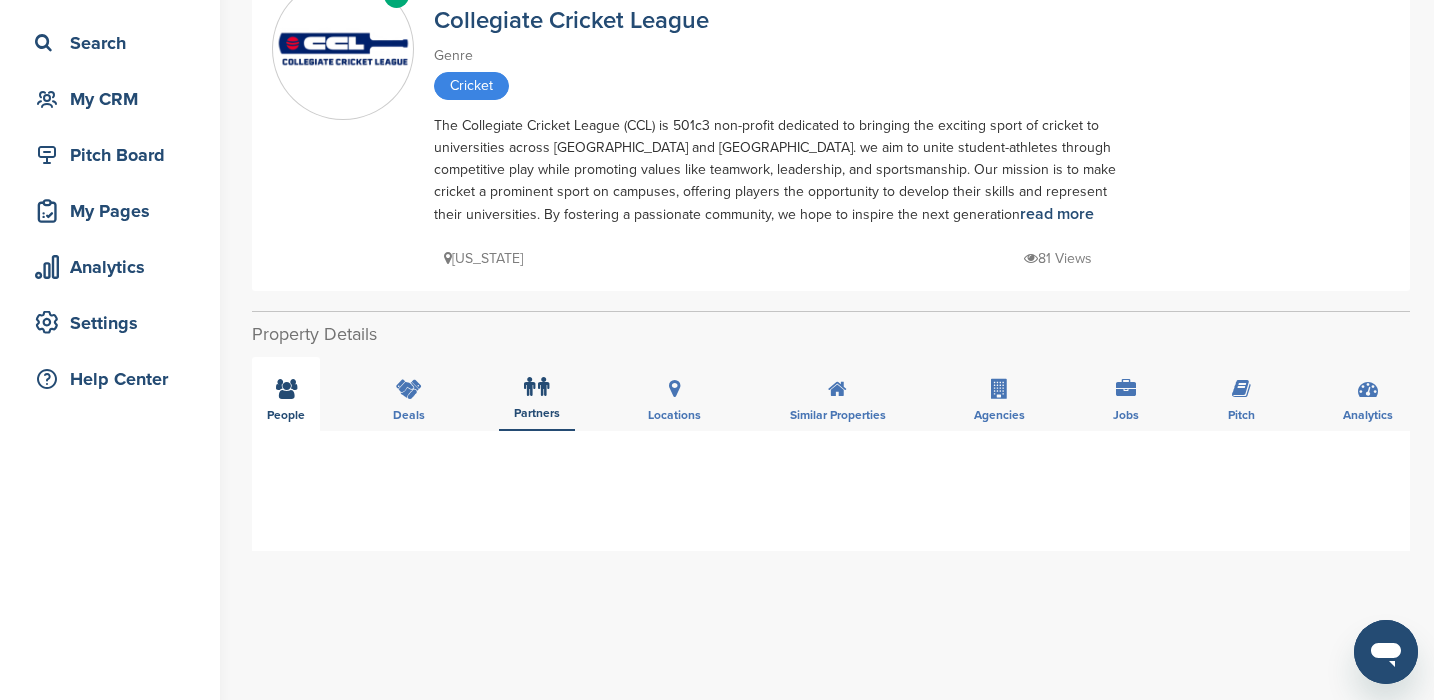 click at bounding box center [286, 389] 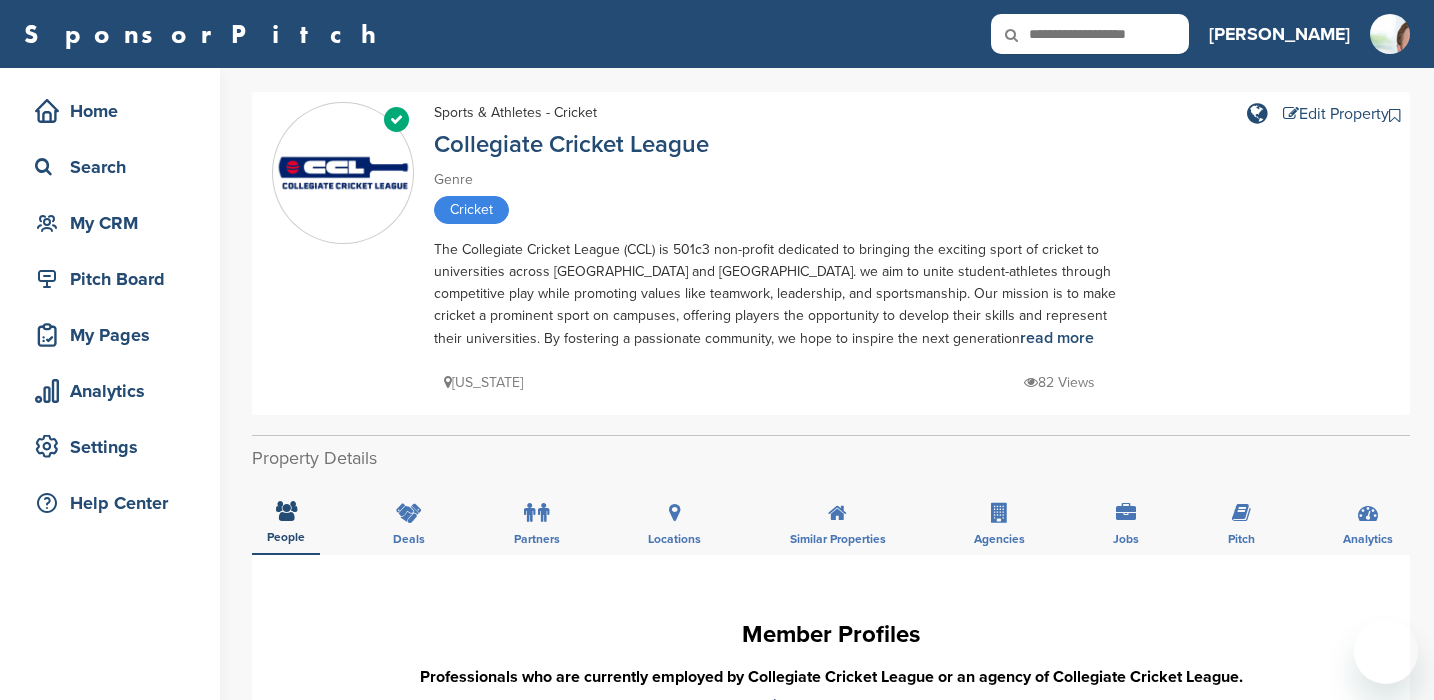 scroll, scrollTop: 124, scrollLeft: 0, axis: vertical 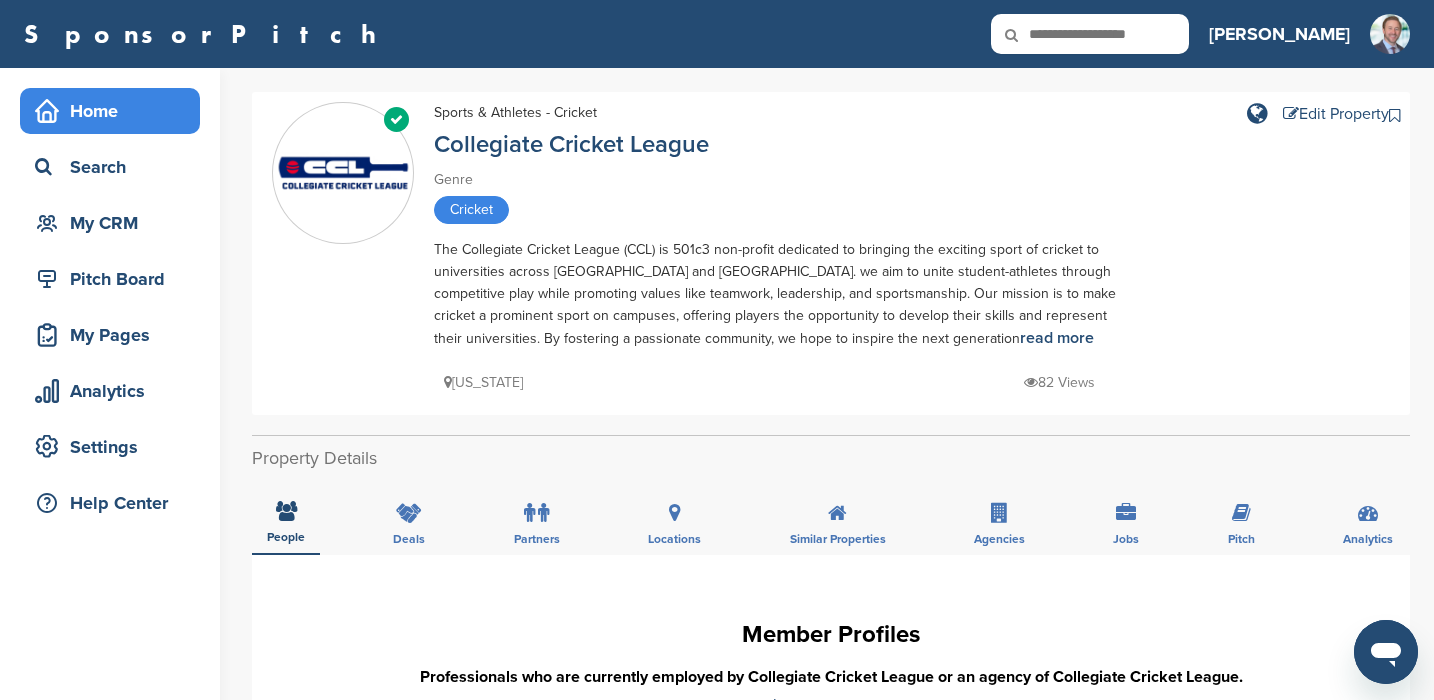 click on "Home" at bounding box center (115, 111) 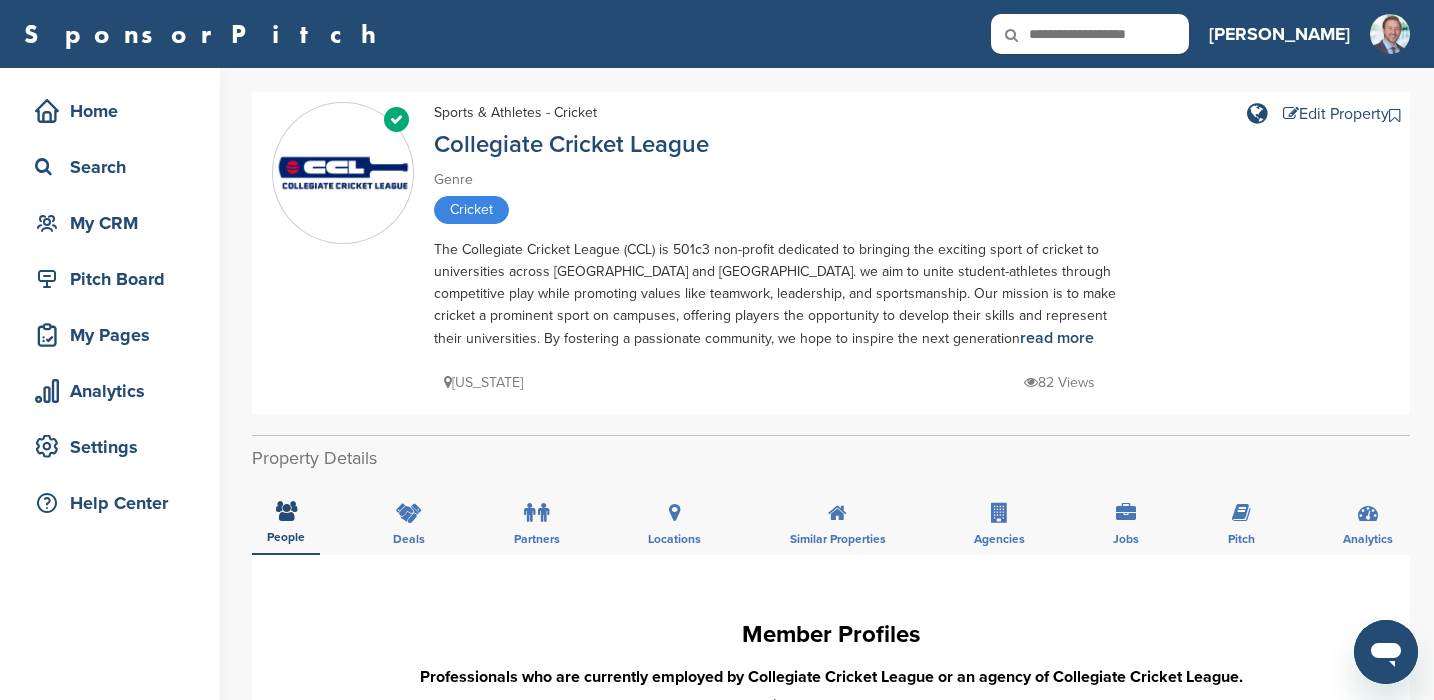 scroll, scrollTop: 7, scrollLeft: 0, axis: vertical 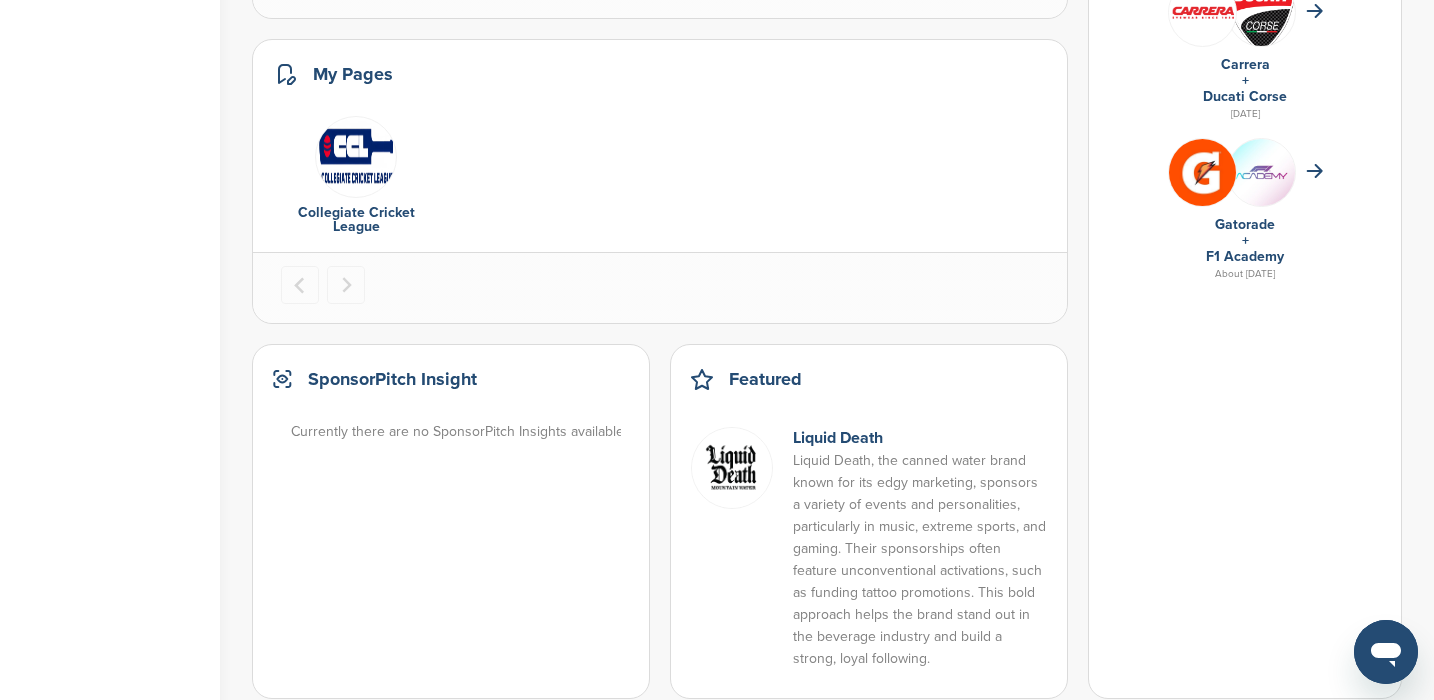 click at bounding box center [356, 157] 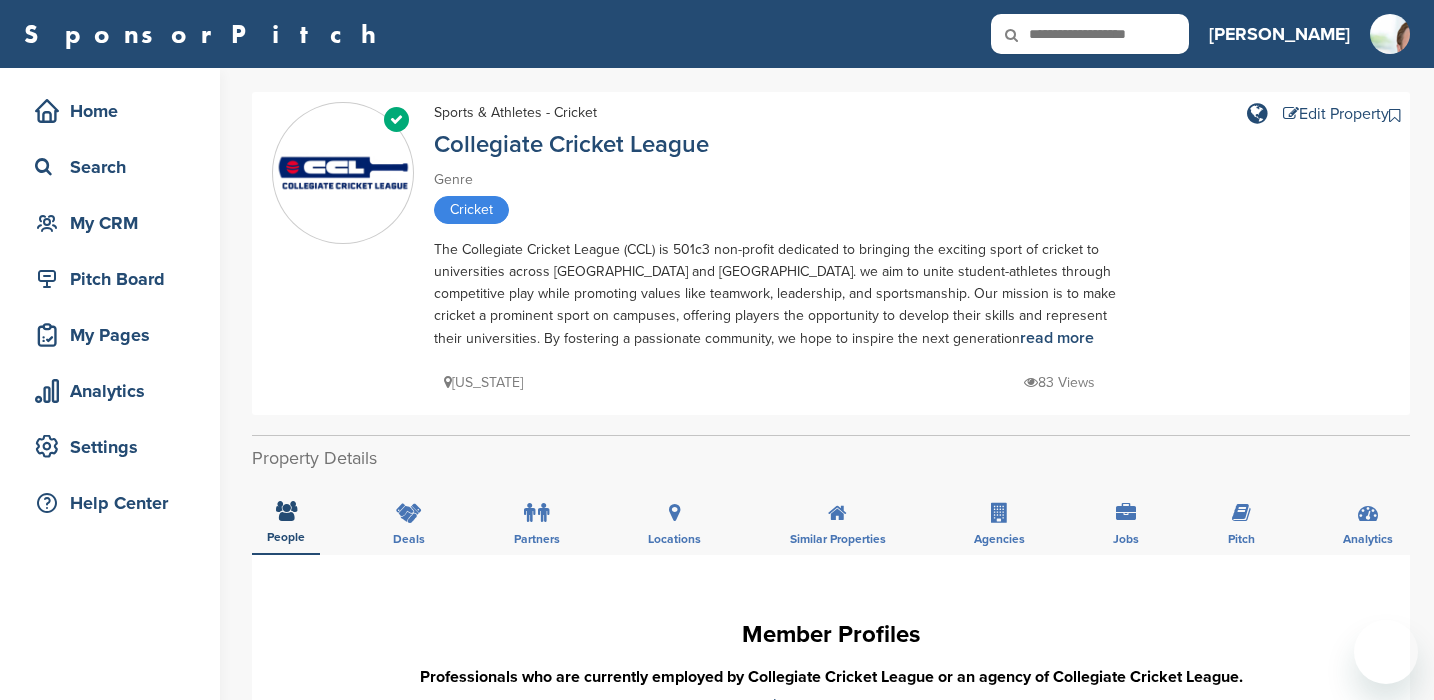 scroll, scrollTop: 0, scrollLeft: 0, axis: both 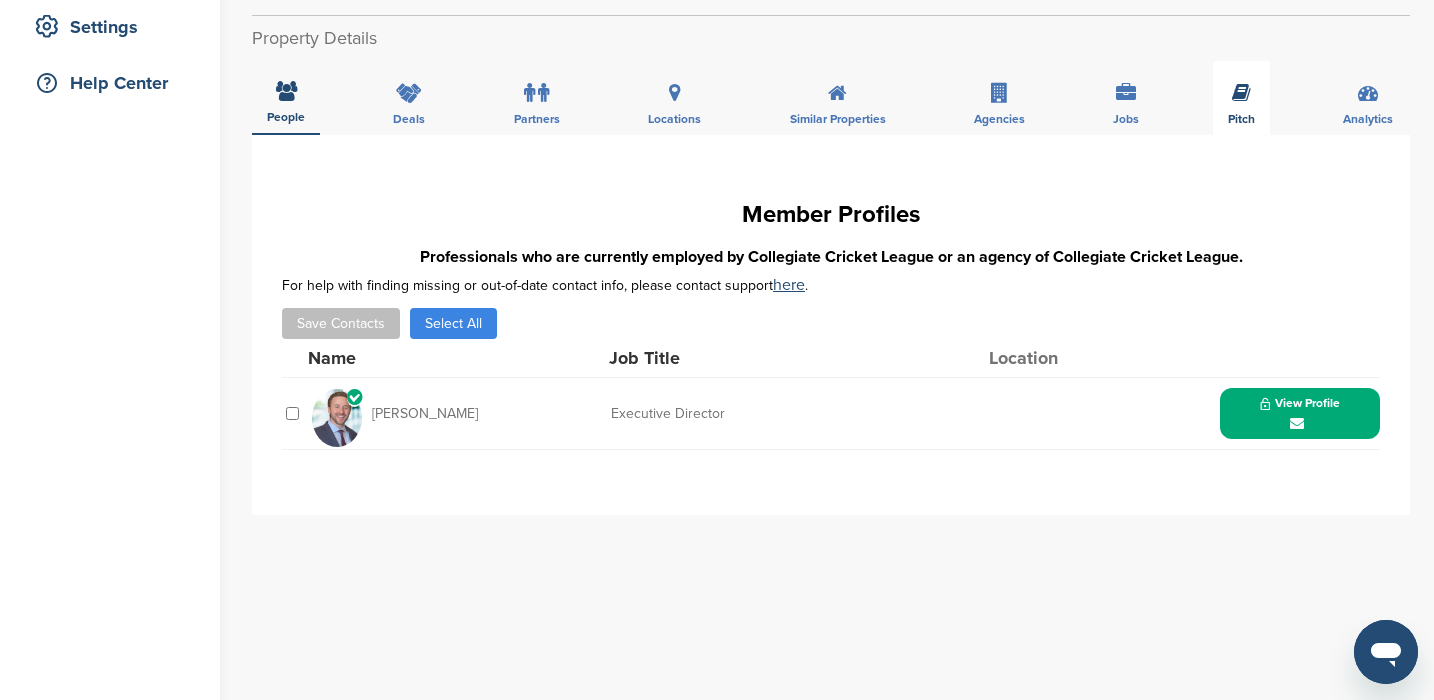 click at bounding box center [1241, 93] 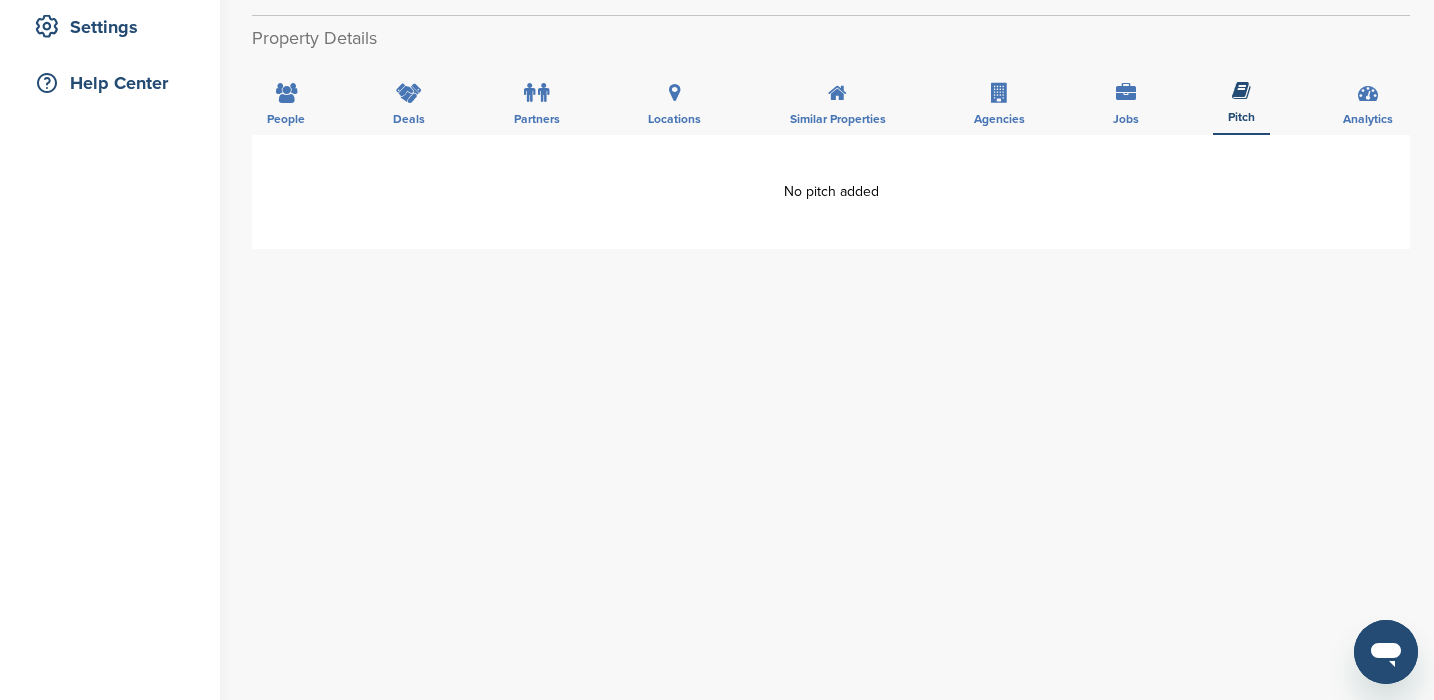 click on "No pitch added" at bounding box center (831, 192) 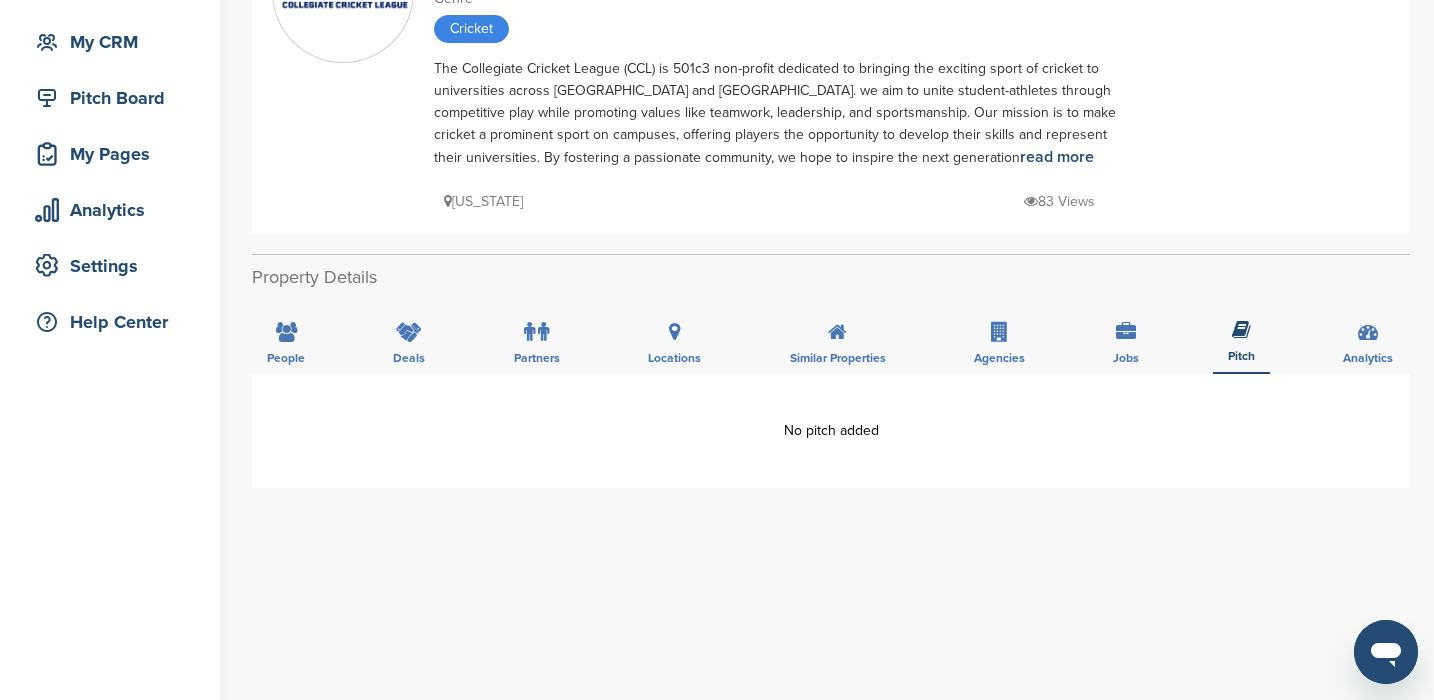 scroll, scrollTop: 0, scrollLeft: 0, axis: both 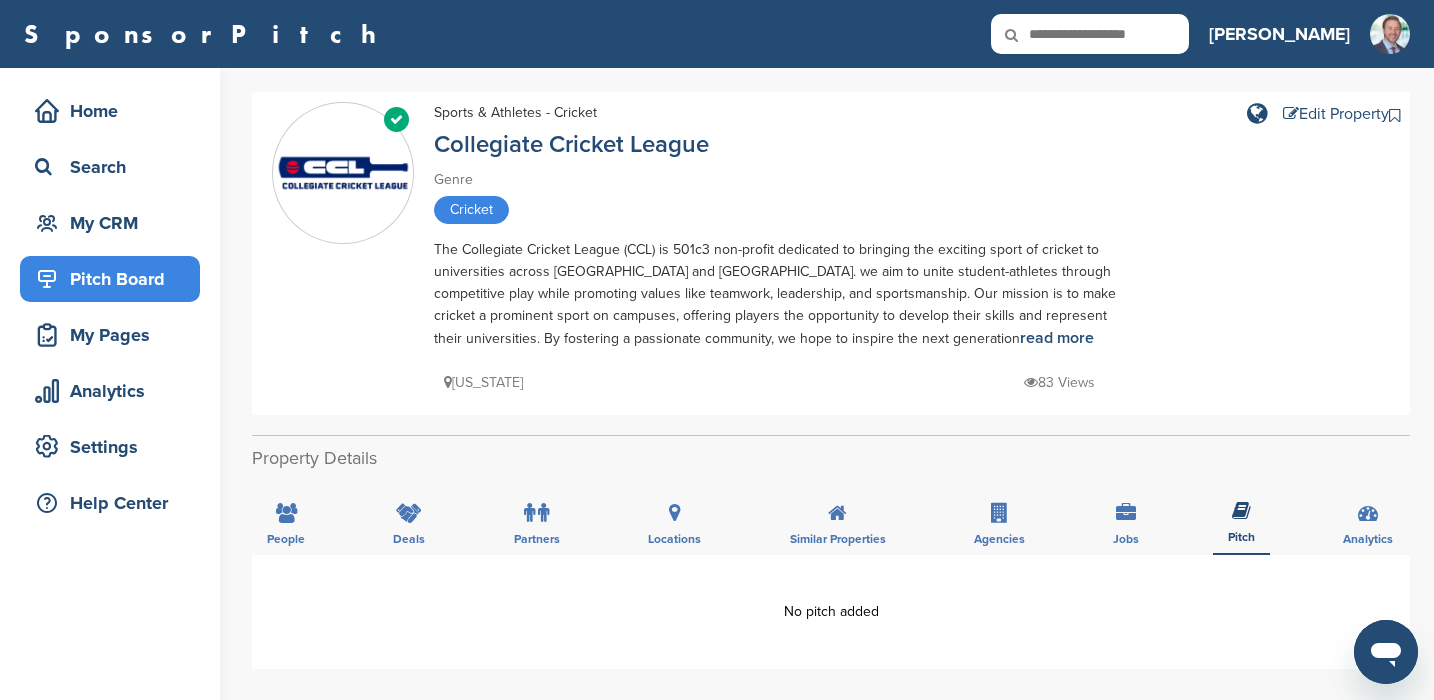 click on "Pitch Board" at bounding box center [115, 279] 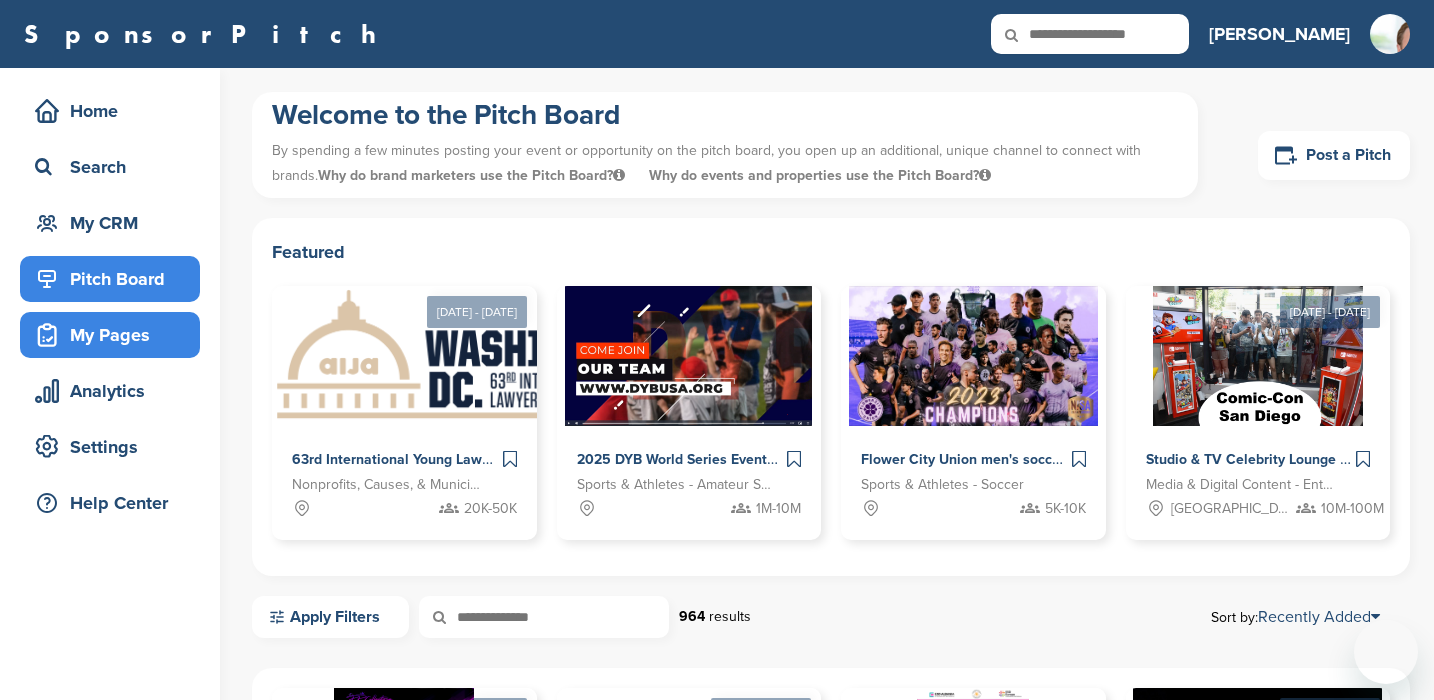 scroll, scrollTop: 0, scrollLeft: 0, axis: both 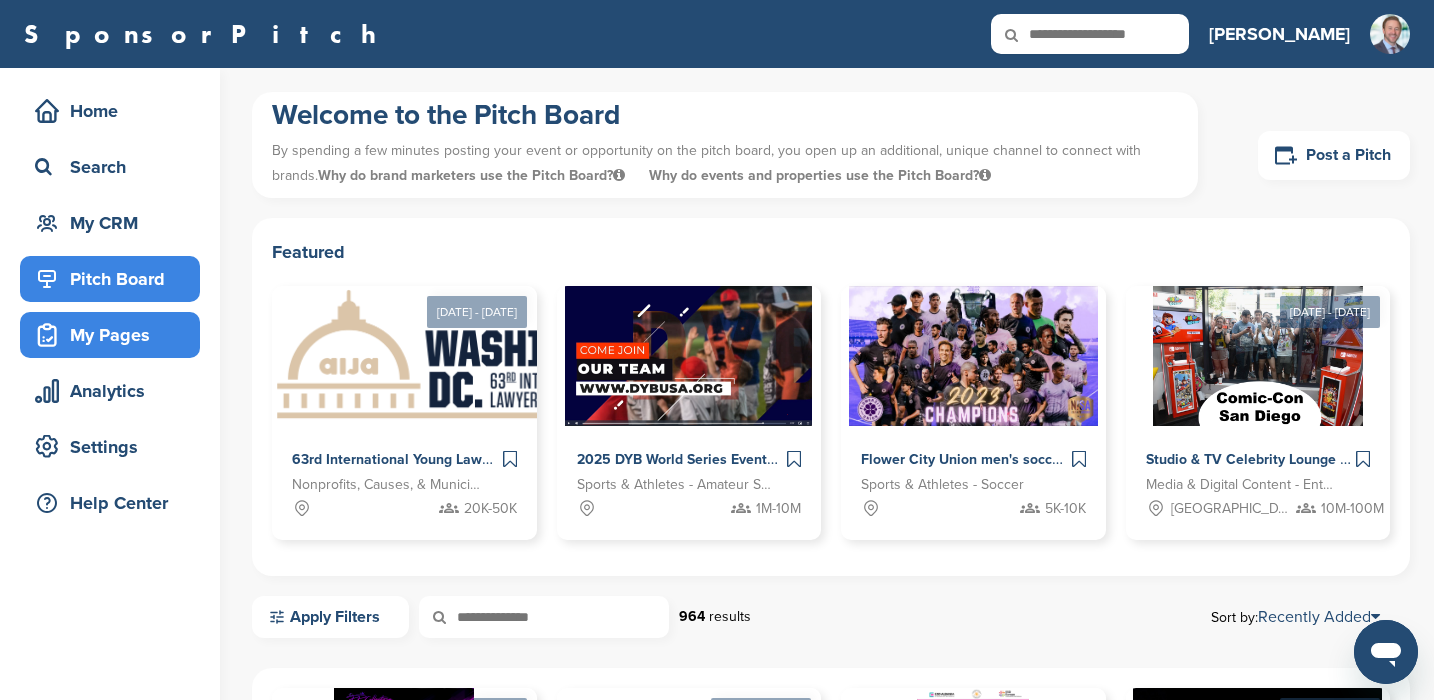 click on "My Pages" at bounding box center [115, 335] 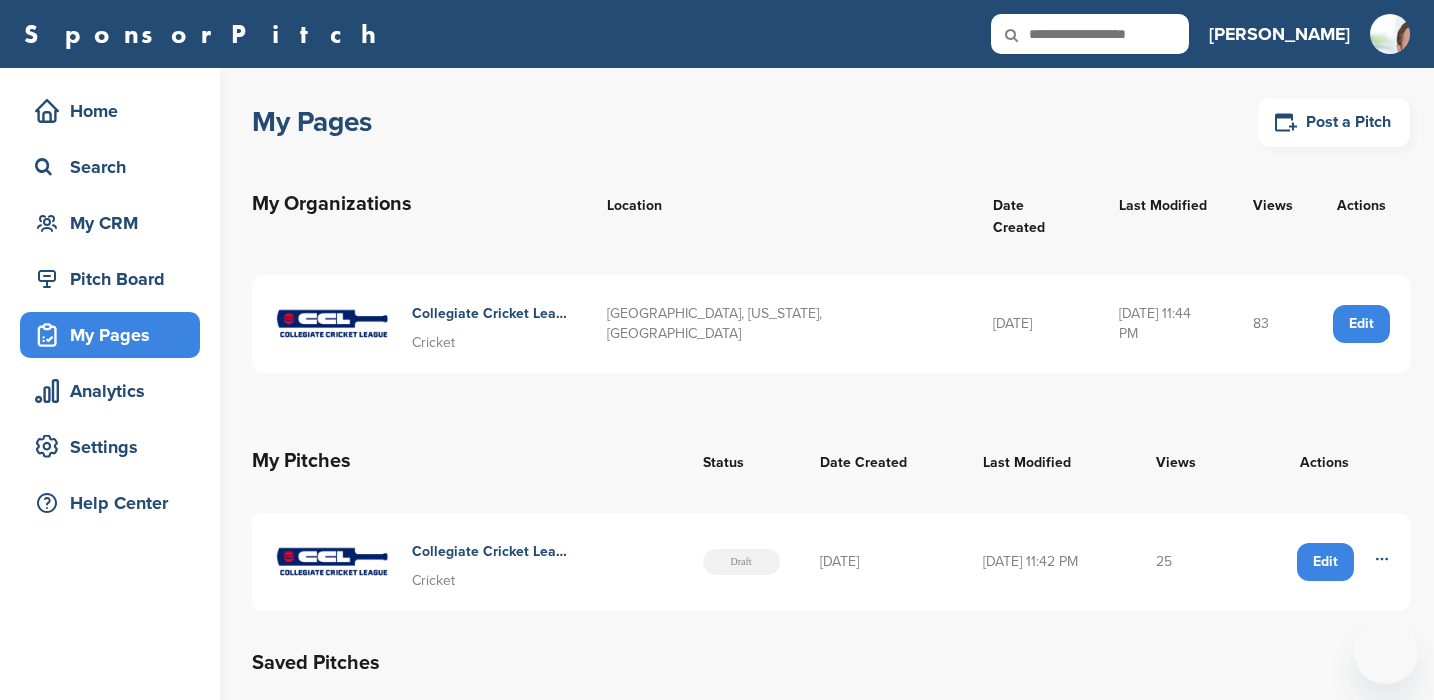 scroll, scrollTop: 0, scrollLeft: 0, axis: both 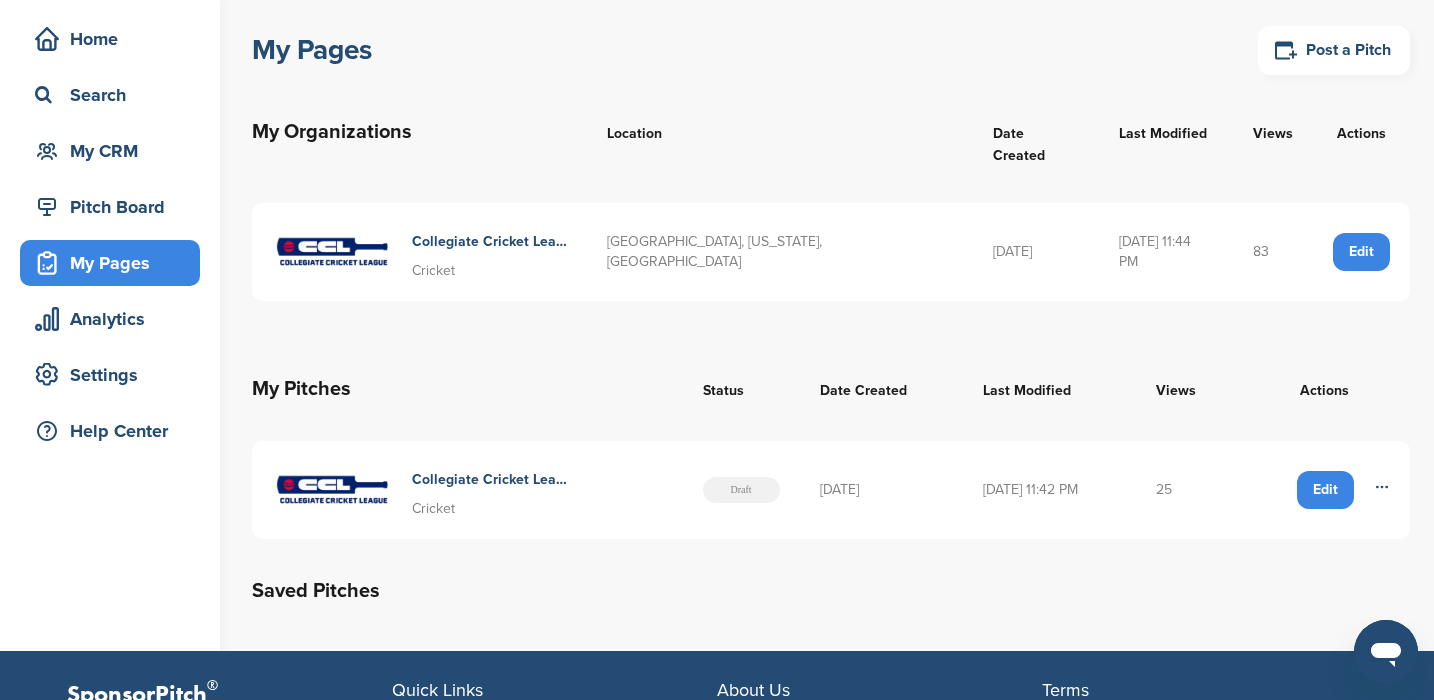 click on "Edit" at bounding box center (1325, 490) 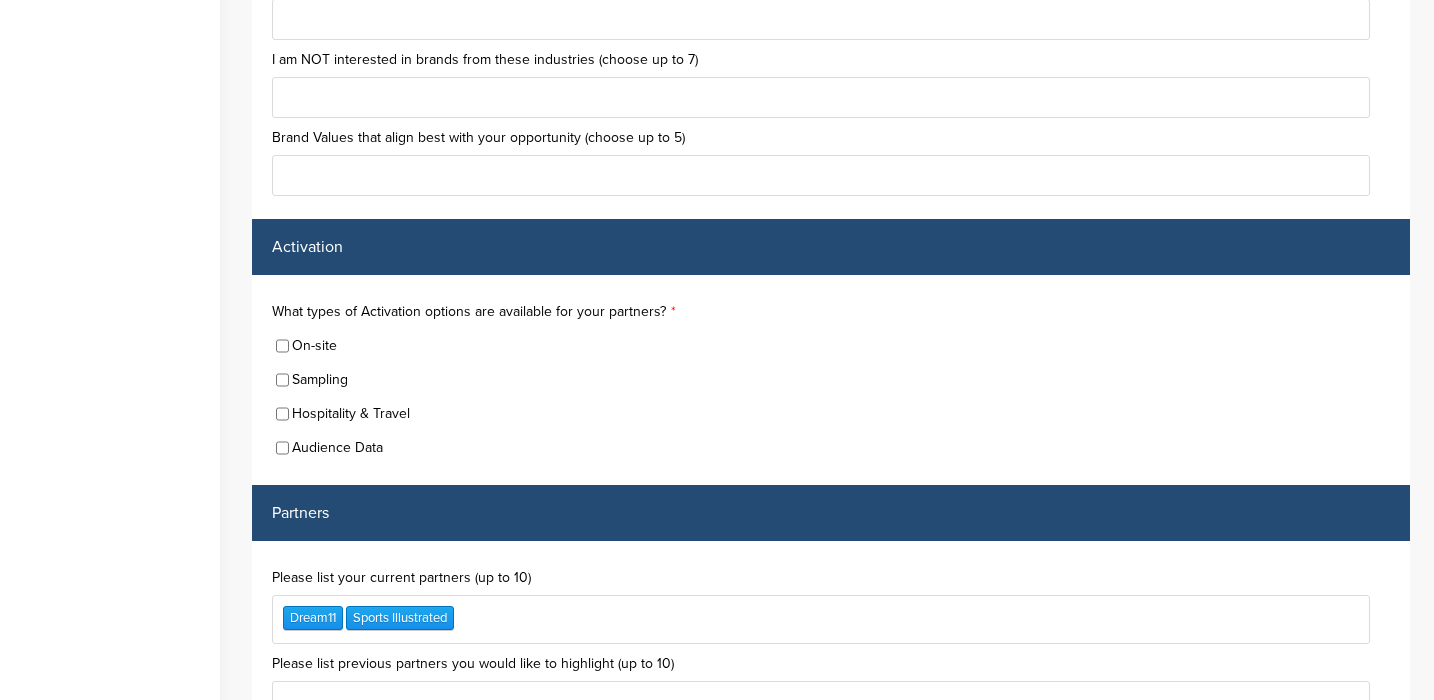scroll, scrollTop: 5542, scrollLeft: 0, axis: vertical 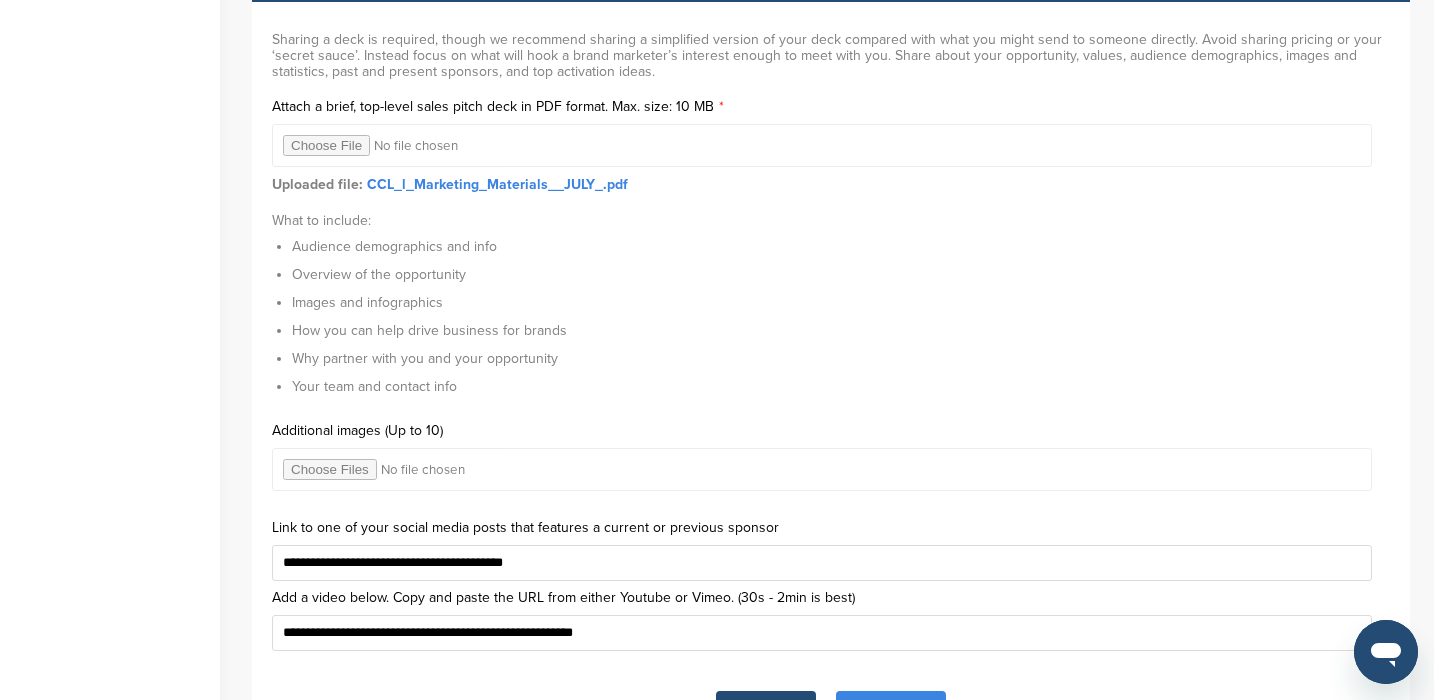 click on "CCL_l_Marketing_Materials__JULY_.pdf" at bounding box center (497, 184) 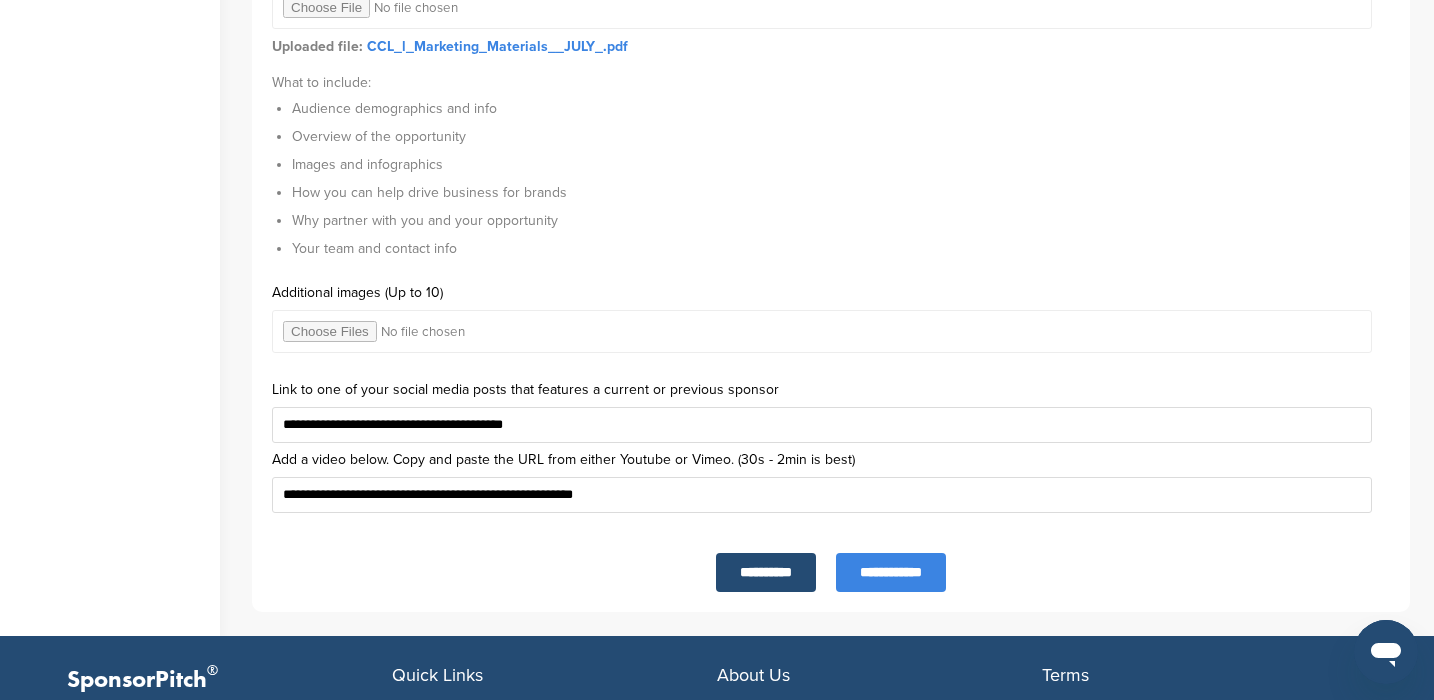 scroll, scrollTop: 6664, scrollLeft: 0, axis: vertical 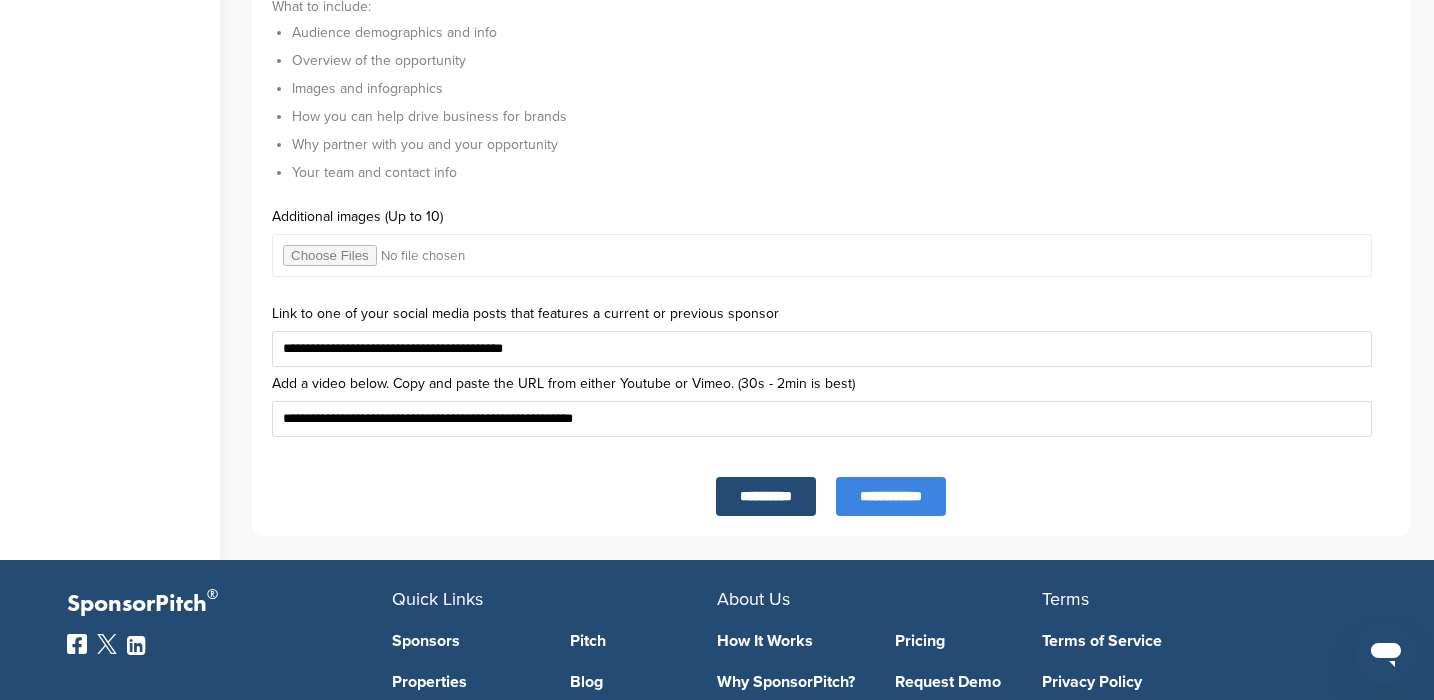 click on "**********" at bounding box center [891, 496] 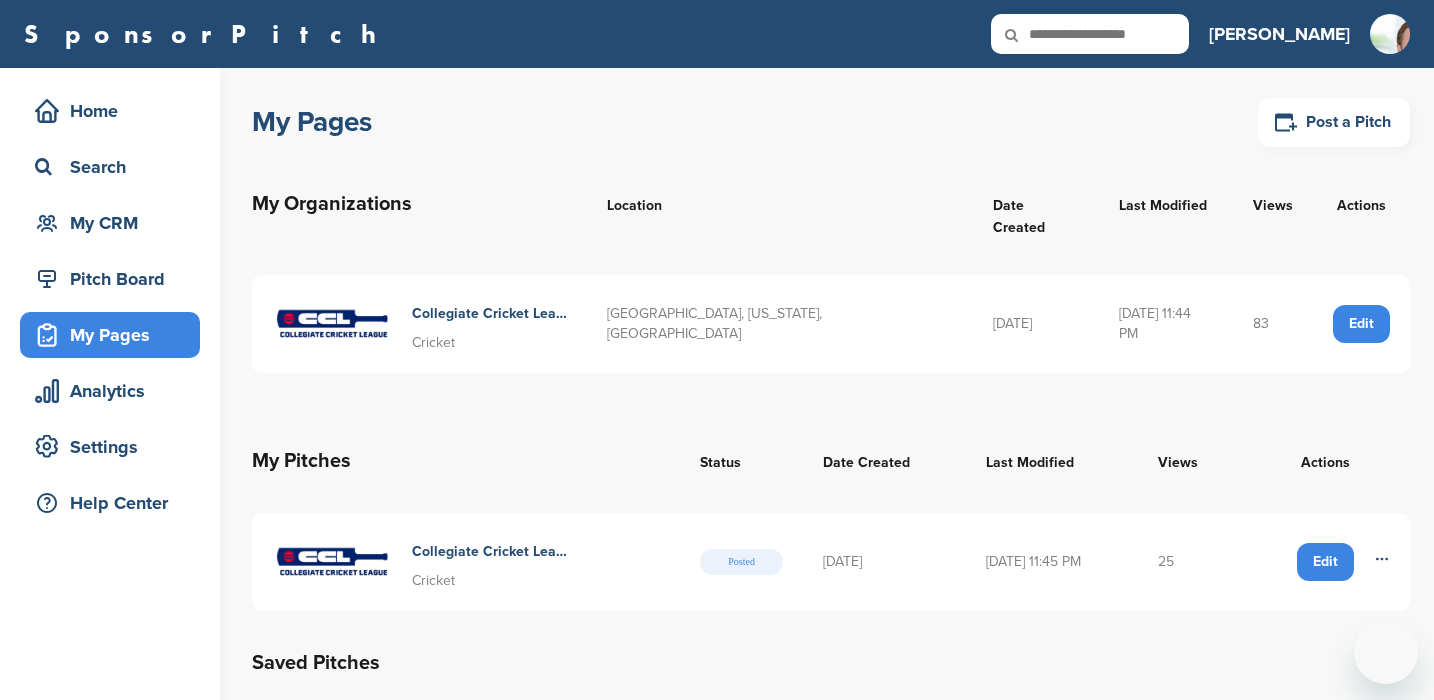 scroll, scrollTop: 0, scrollLeft: 0, axis: both 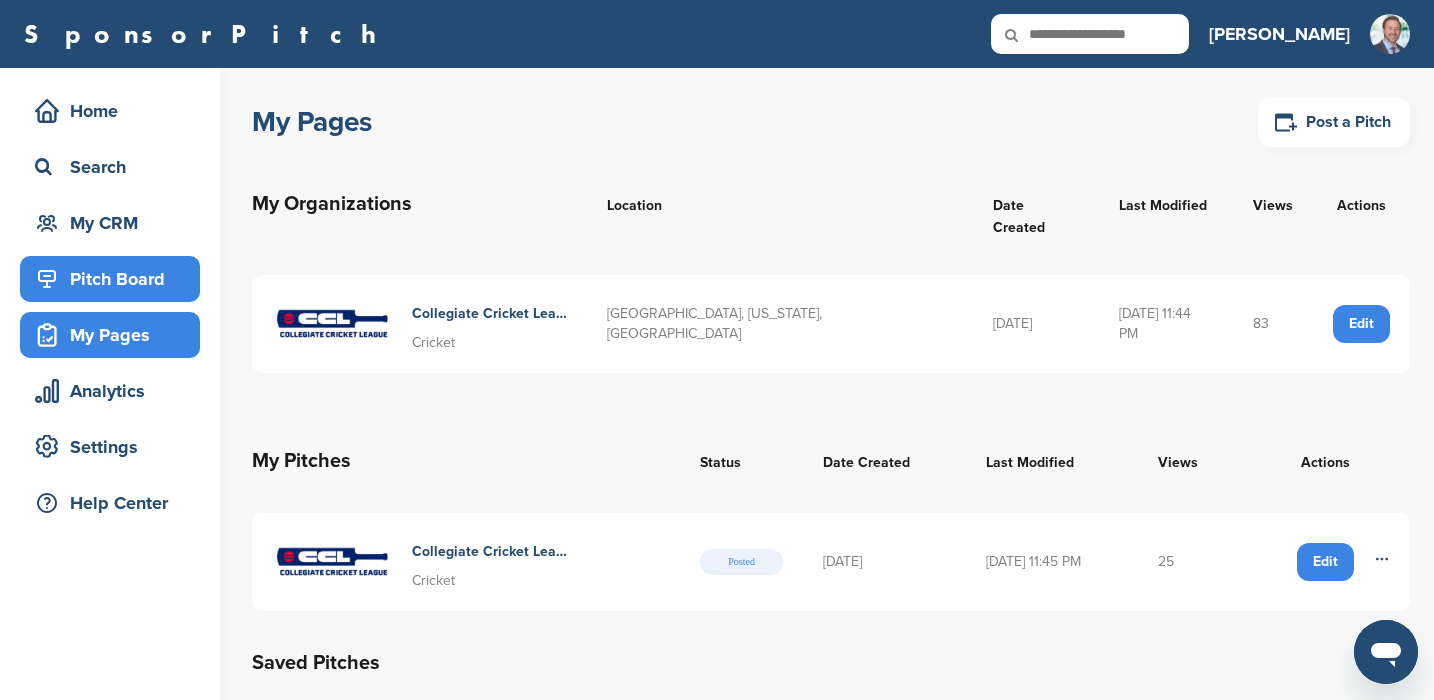 click on "Pitch Board" at bounding box center [115, 279] 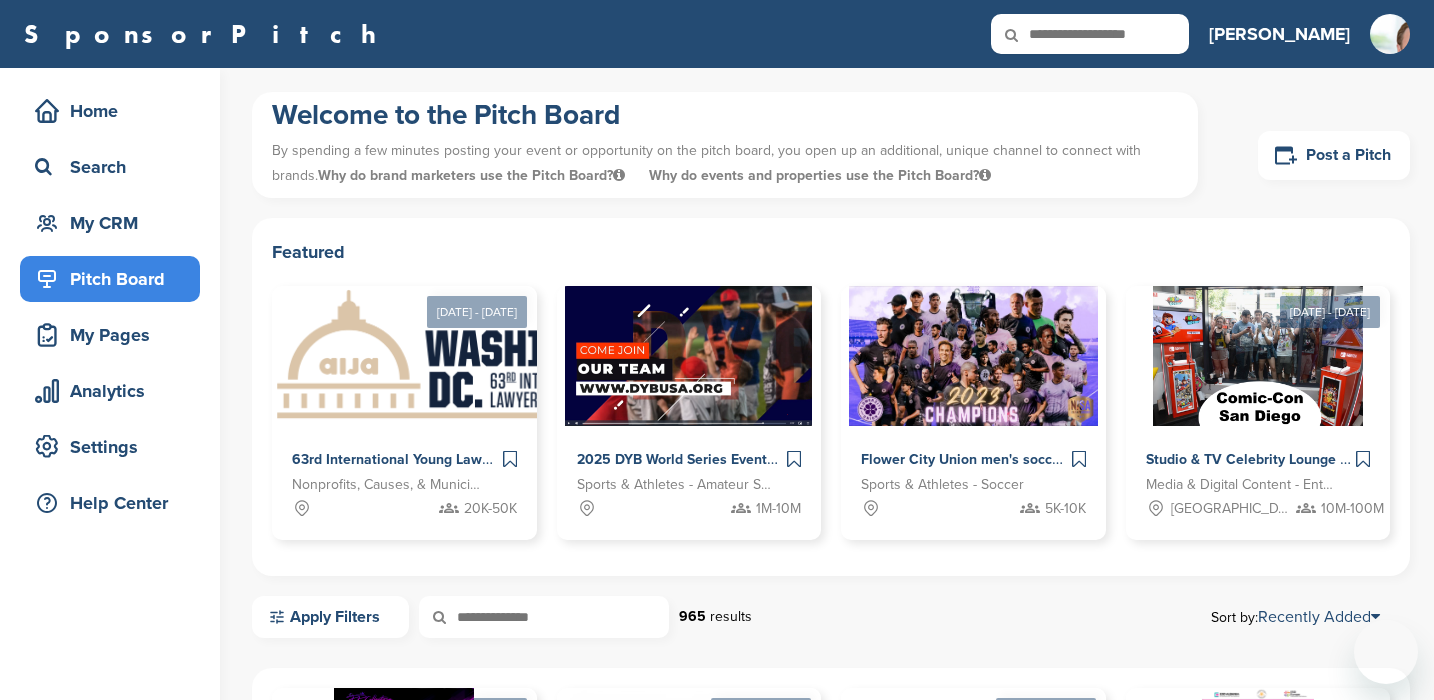 scroll, scrollTop: 0, scrollLeft: 0, axis: both 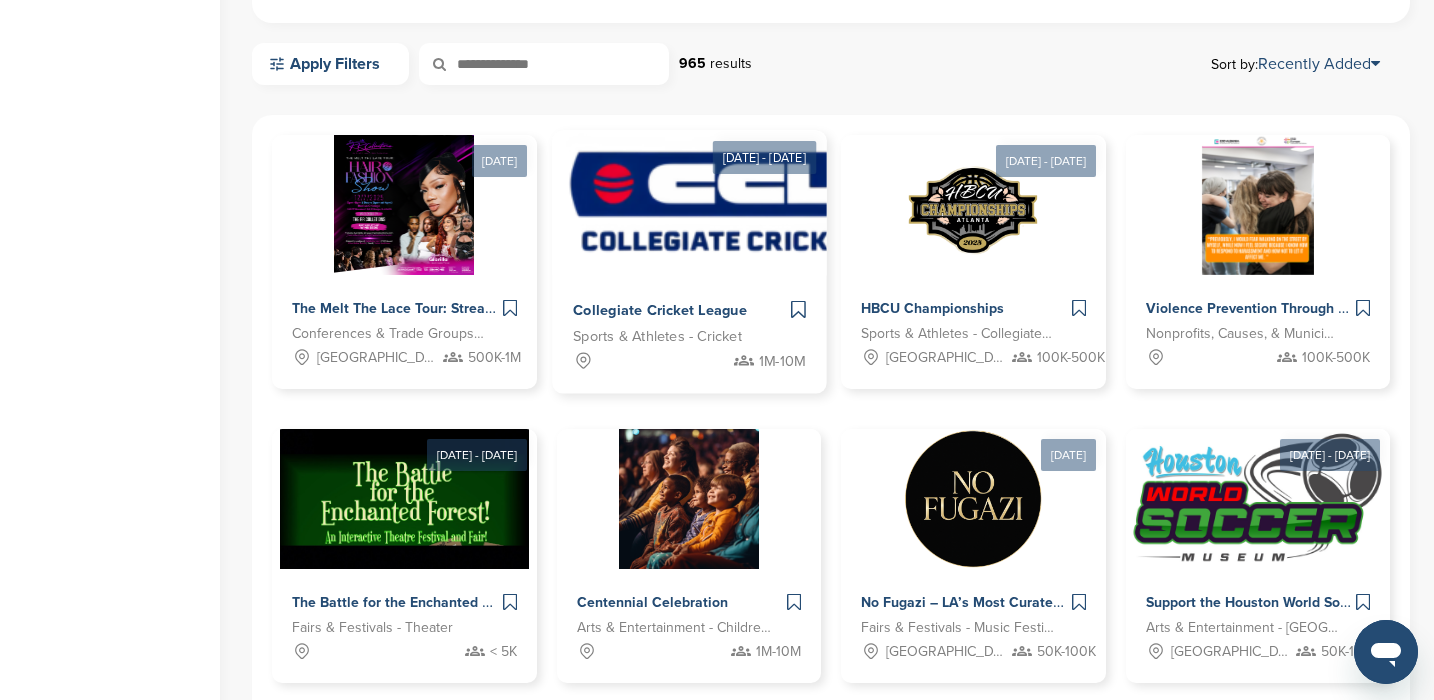 click at bounding box center (769, 203) 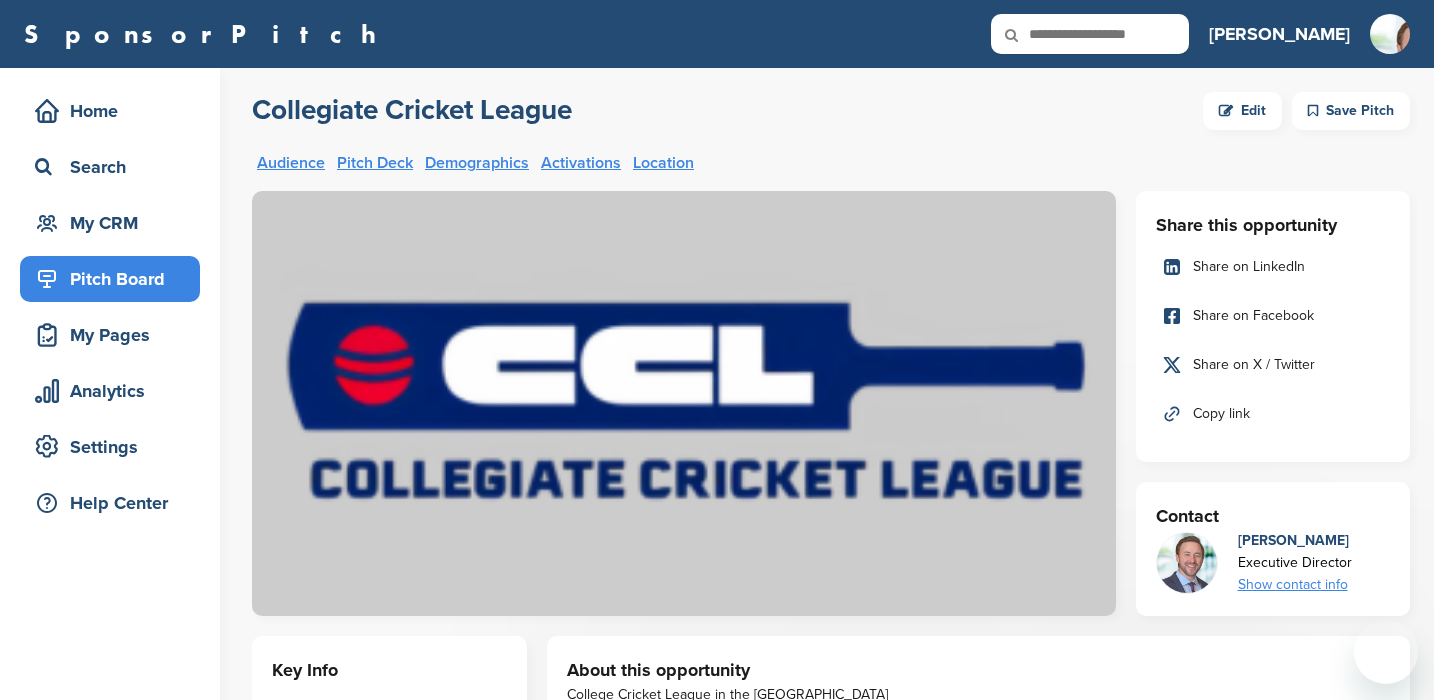 scroll, scrollTop: 0, scrollLeft: 0, axis: both 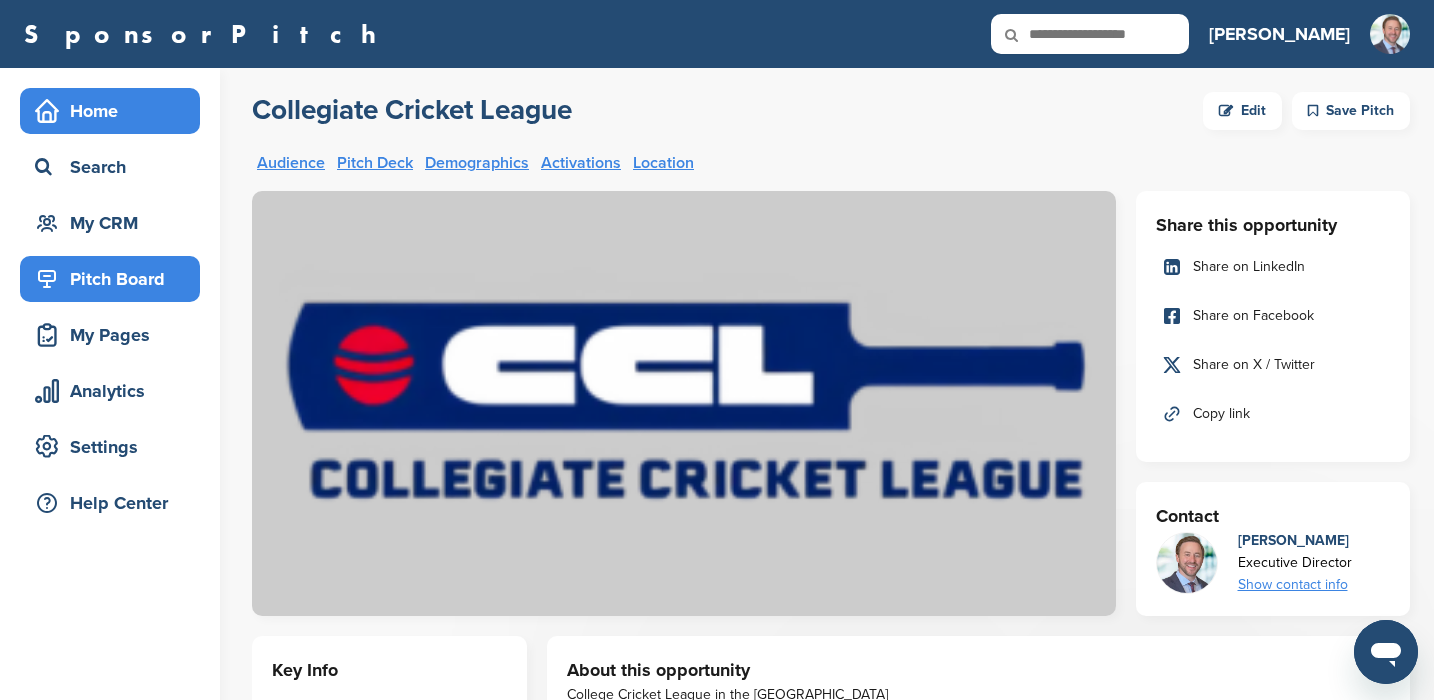 click on "Home" at bounding box center [115, 111] 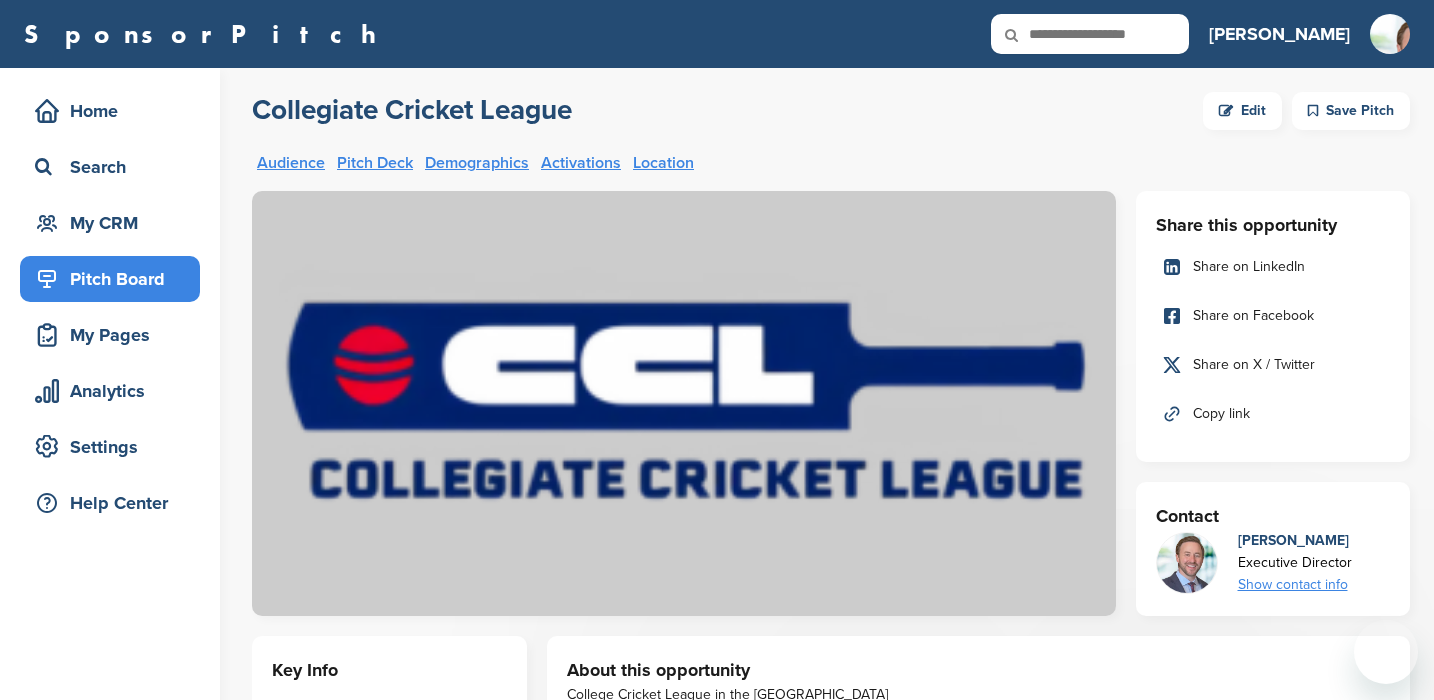 scroll, scrollTop: 0, scrollLeft: 0, axis: both 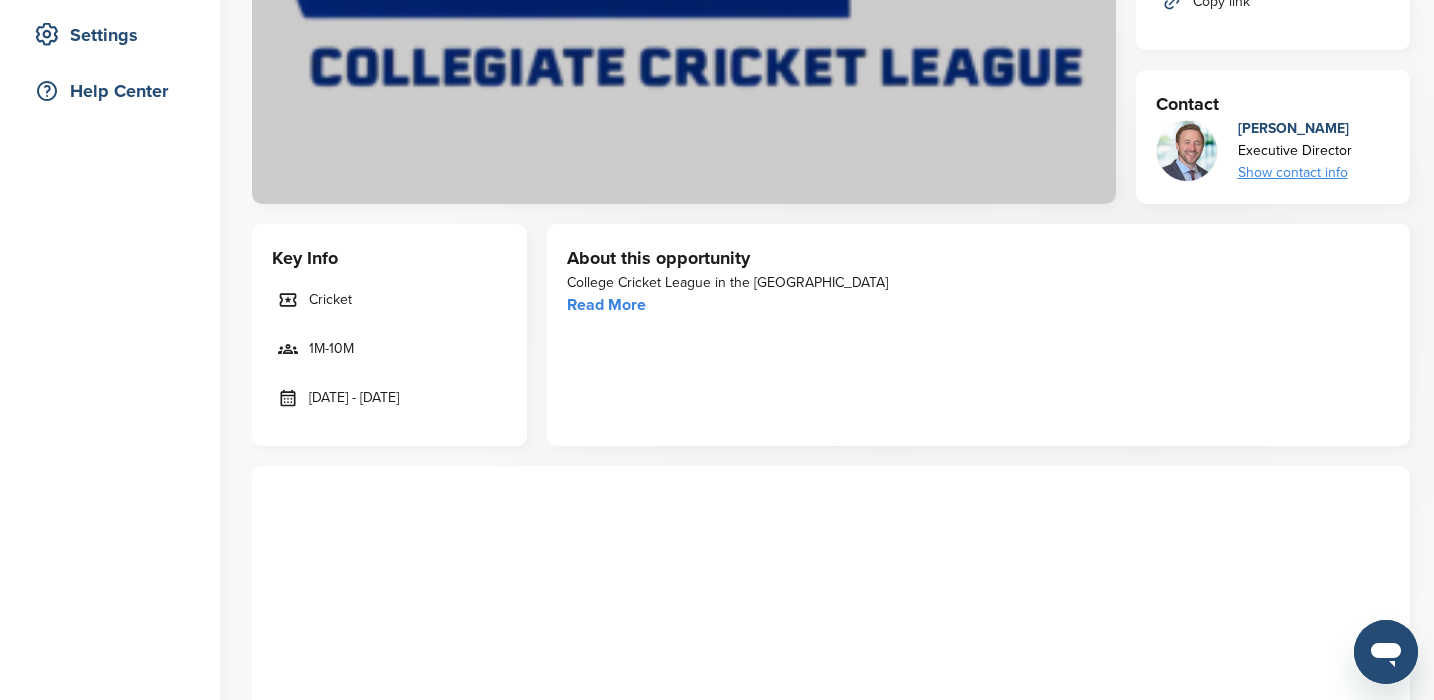click on "Read More" at bounding box center [606, 305] 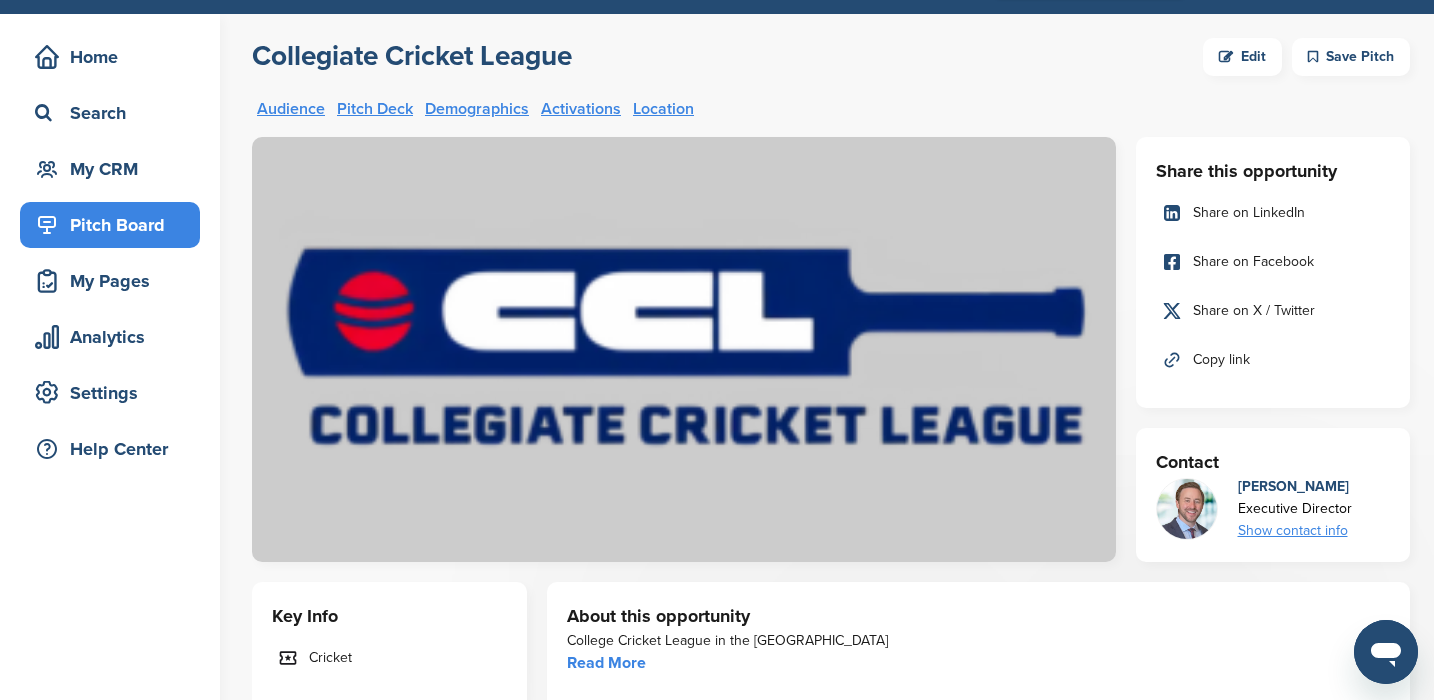 scroll, scrollTop: 0, scrollLeft: 0, axis: both 